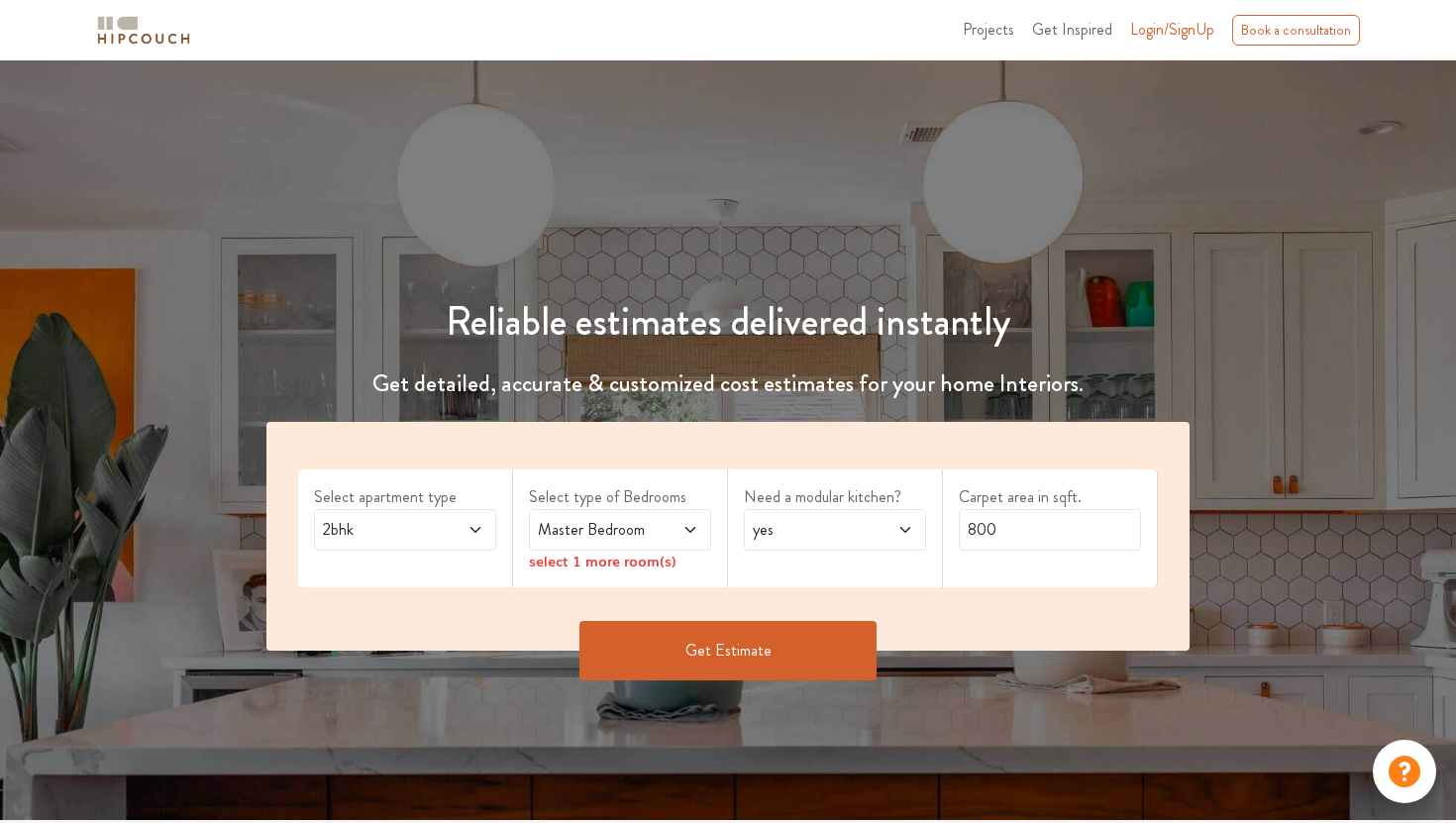 scroll, scrollTop: 0, scrollLeft: 0, axis: both 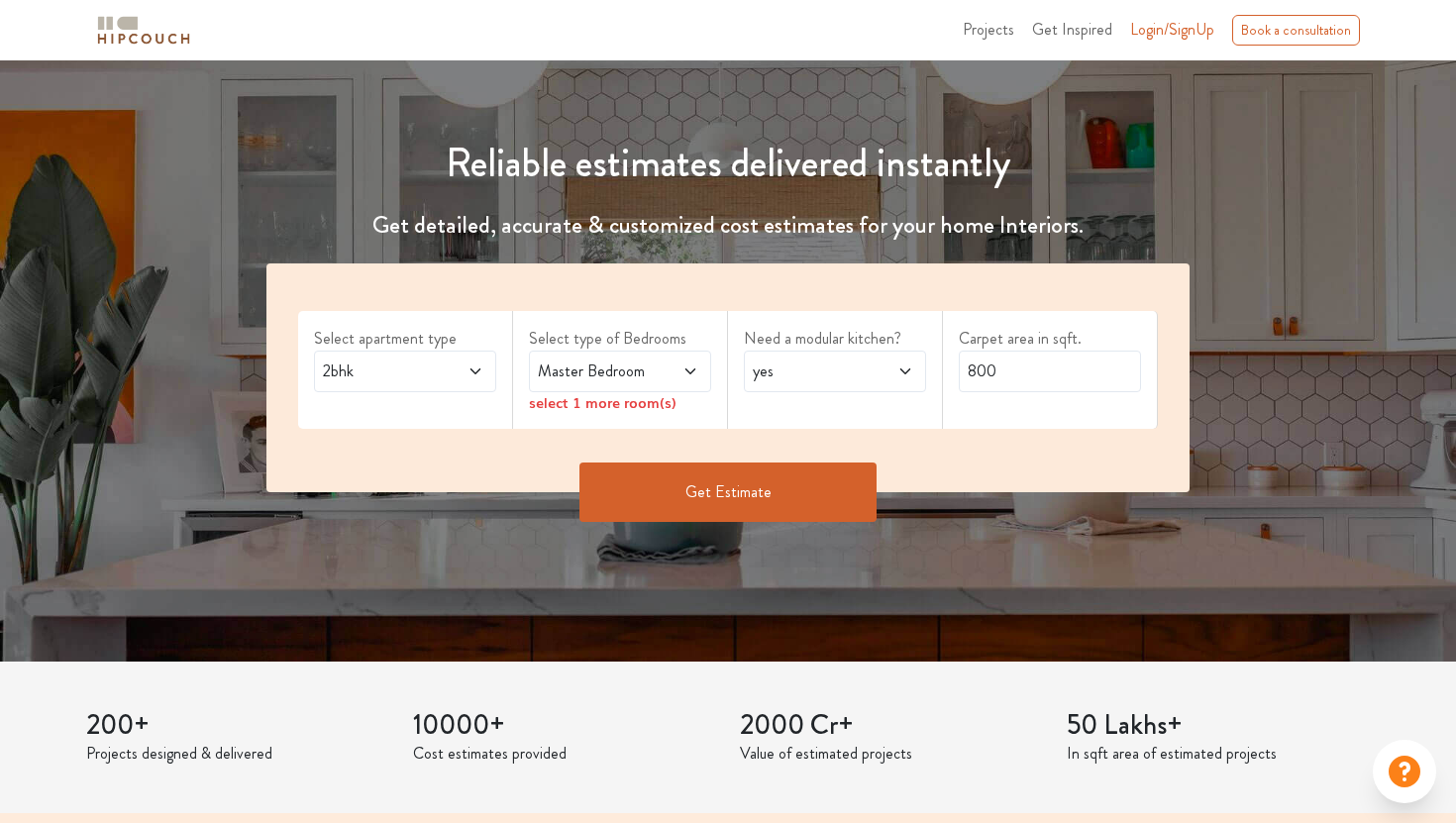click 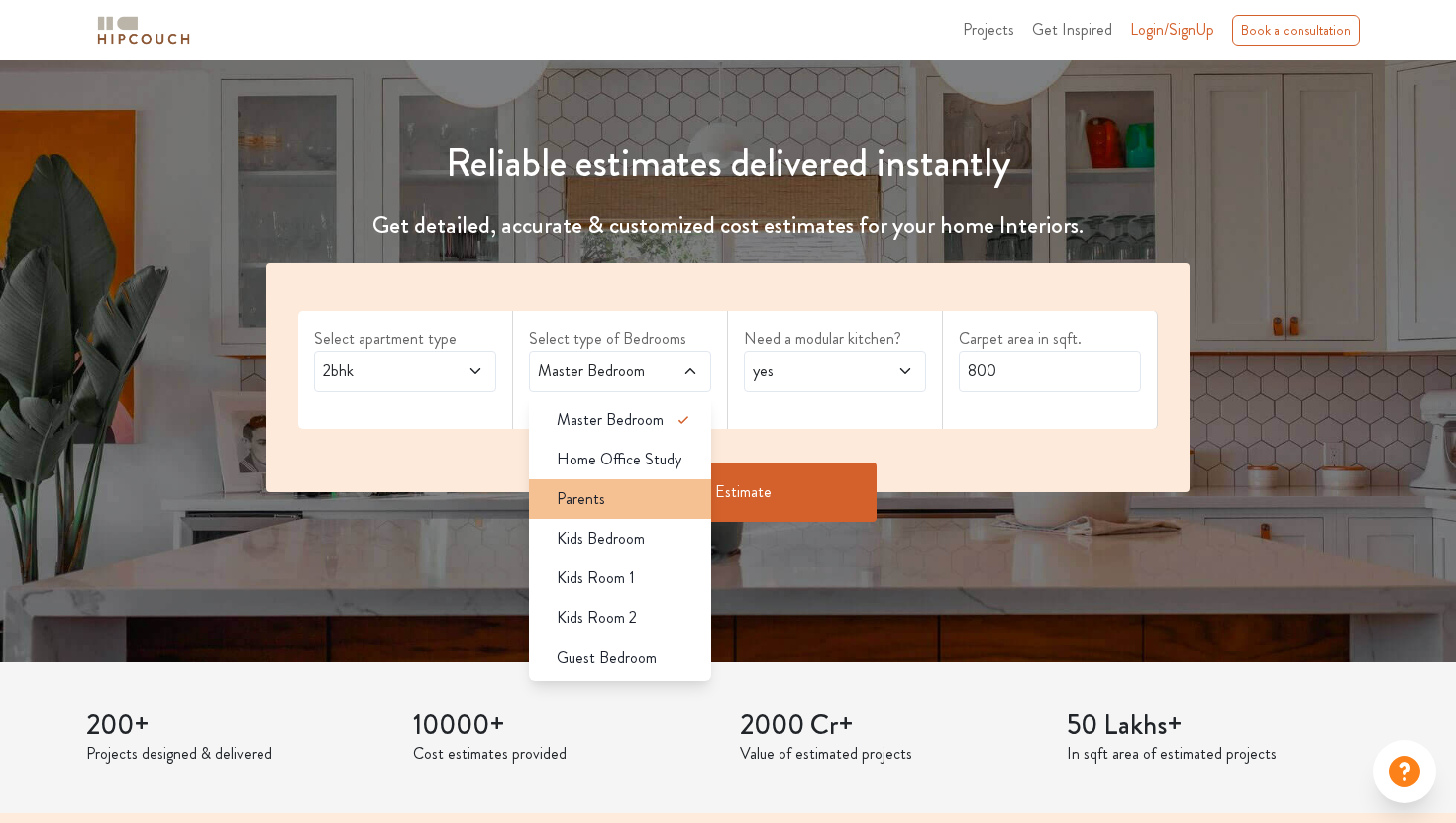 click on "Parents" at bounding box center (626, 499) 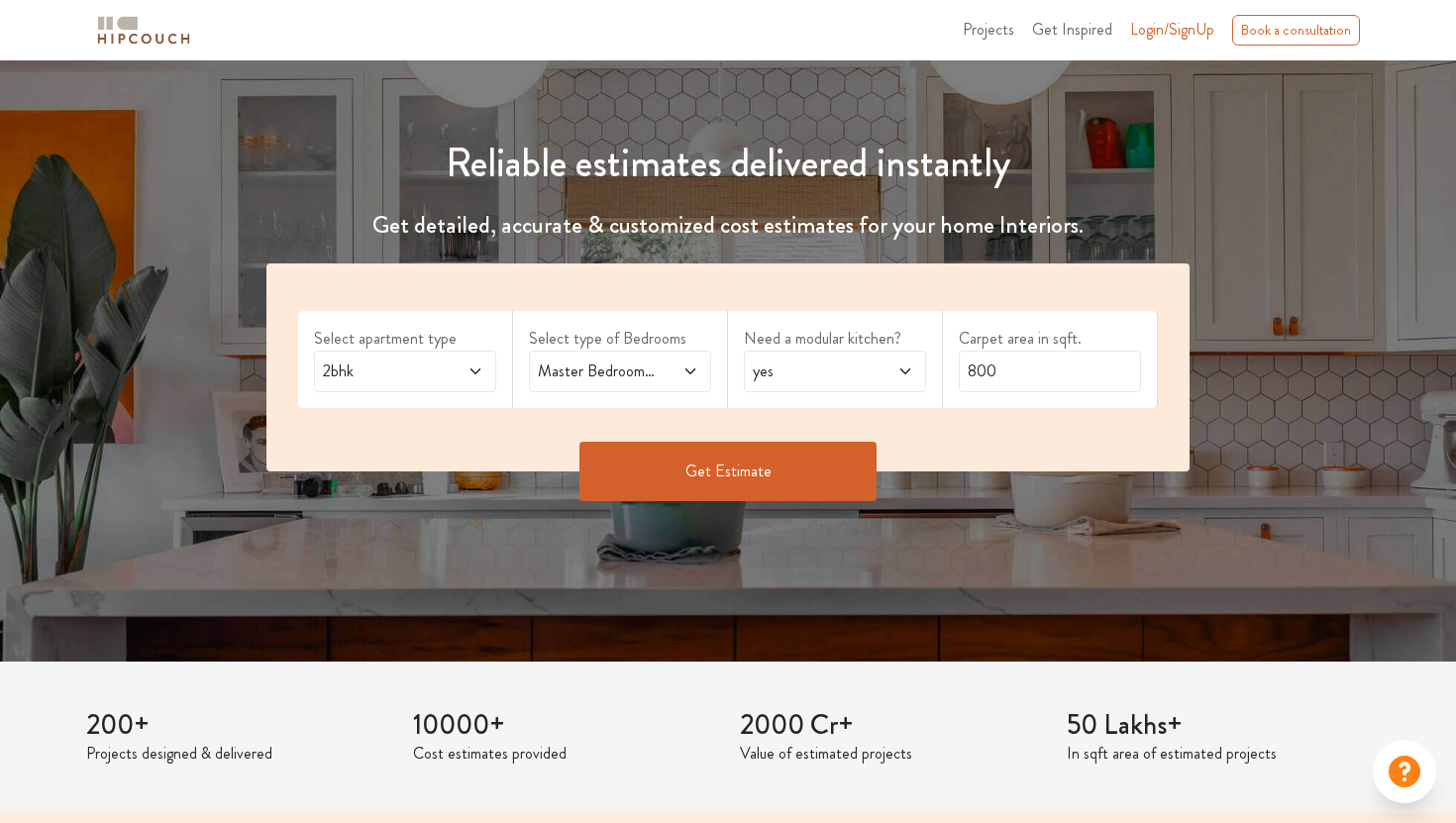 click 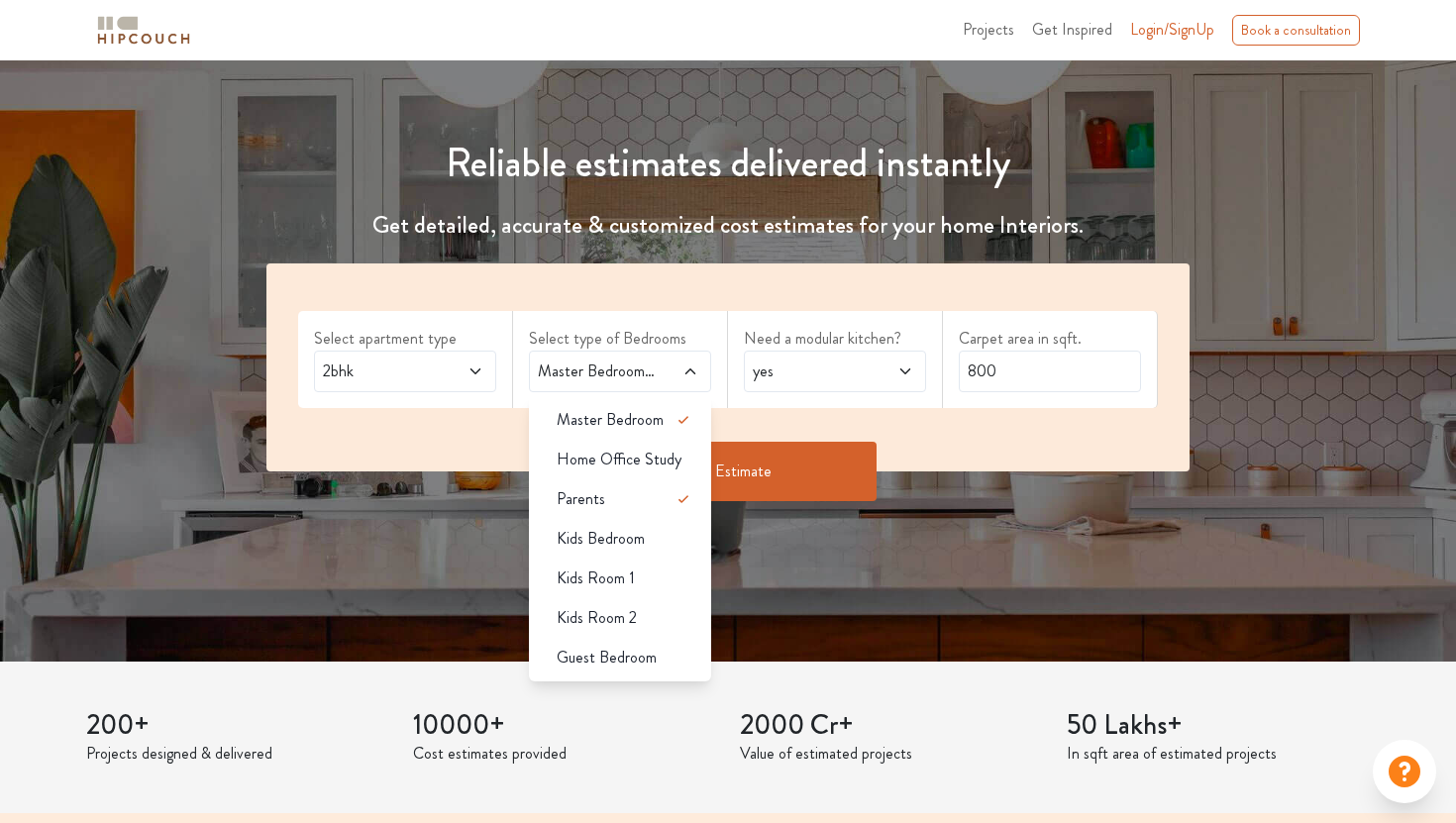 click on "Select apartment type 2bhk" at bounding box center [405, 360] 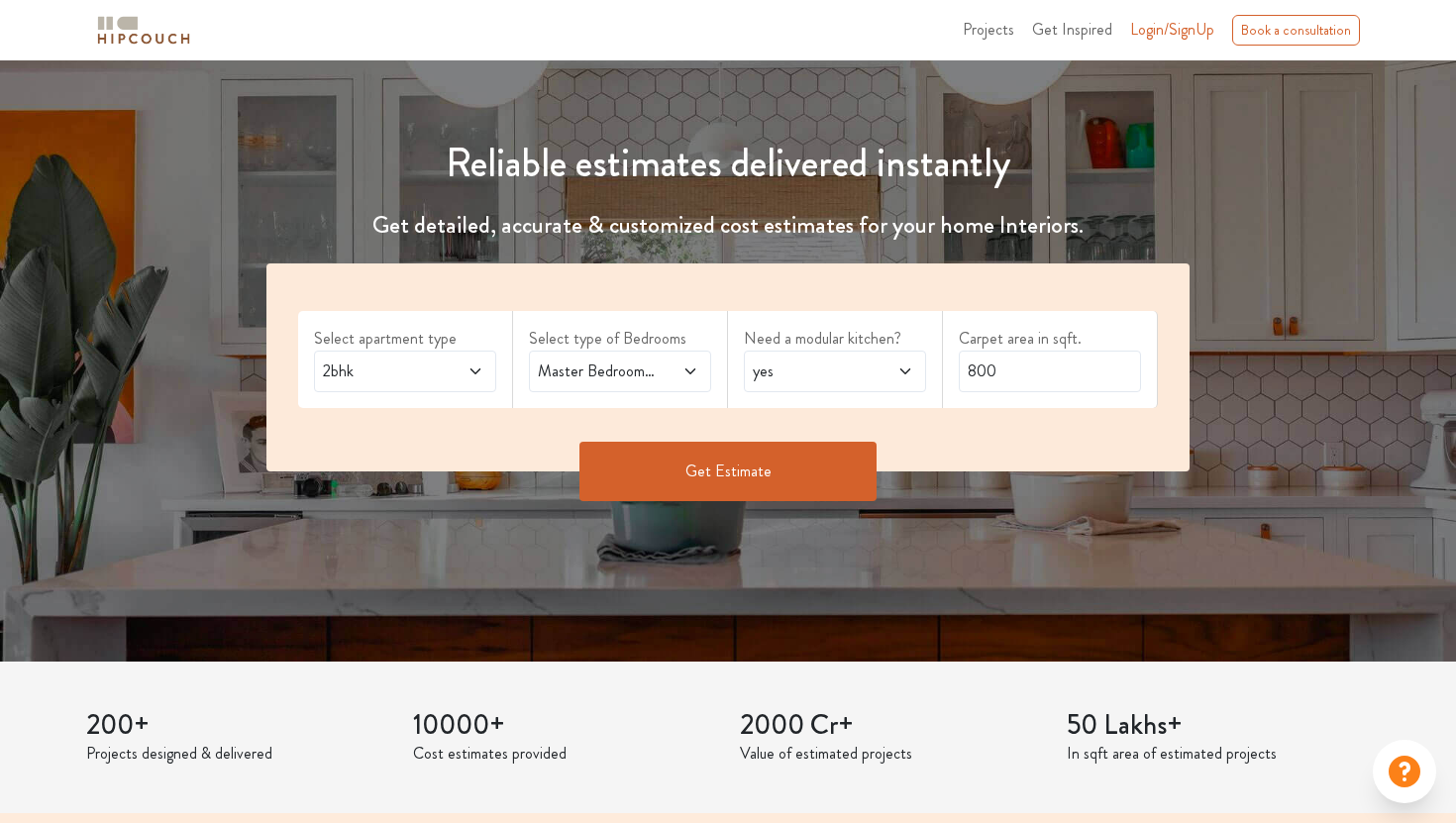 click 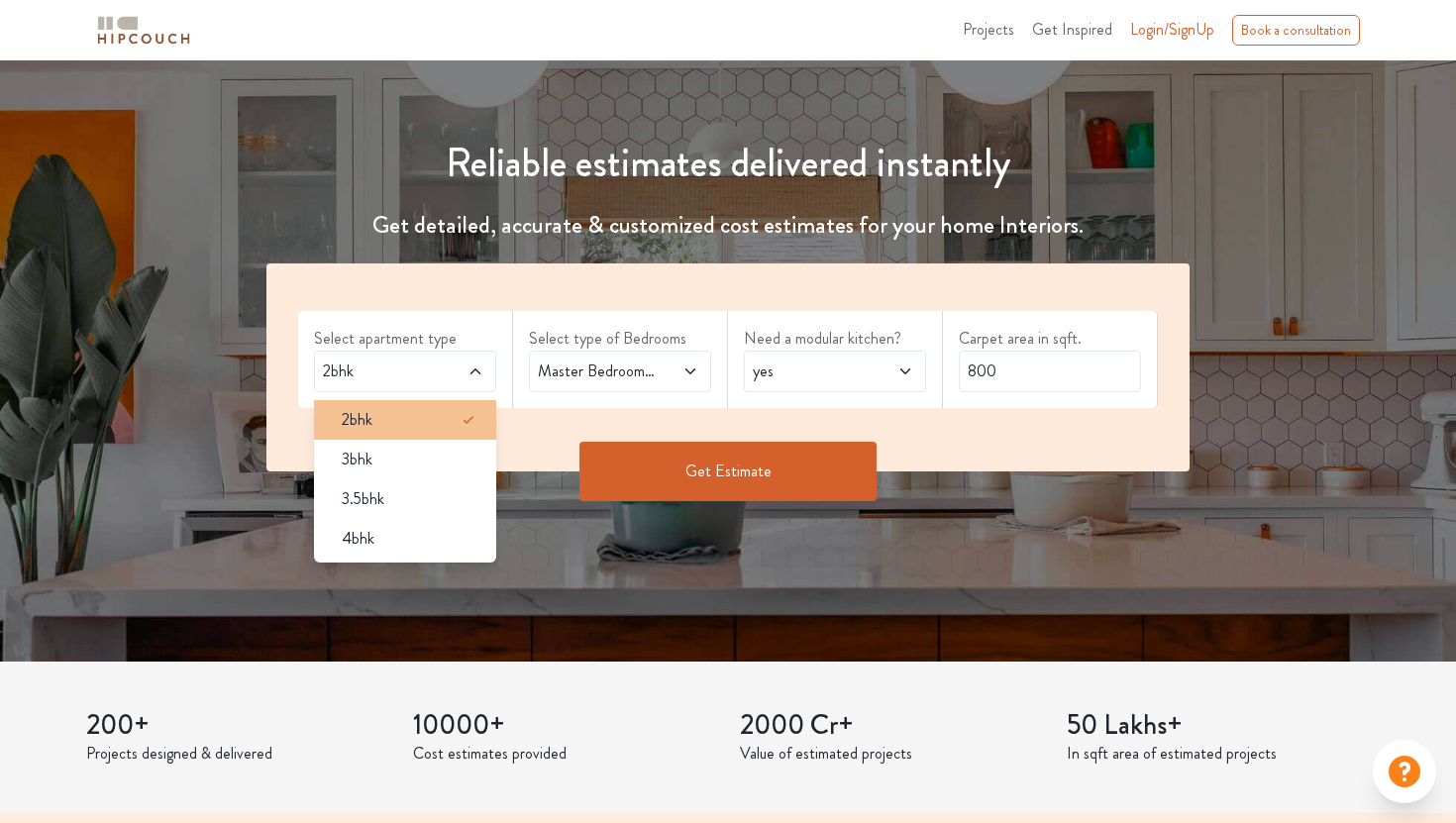 click on "2bhk" at bounding box center (411, 420) 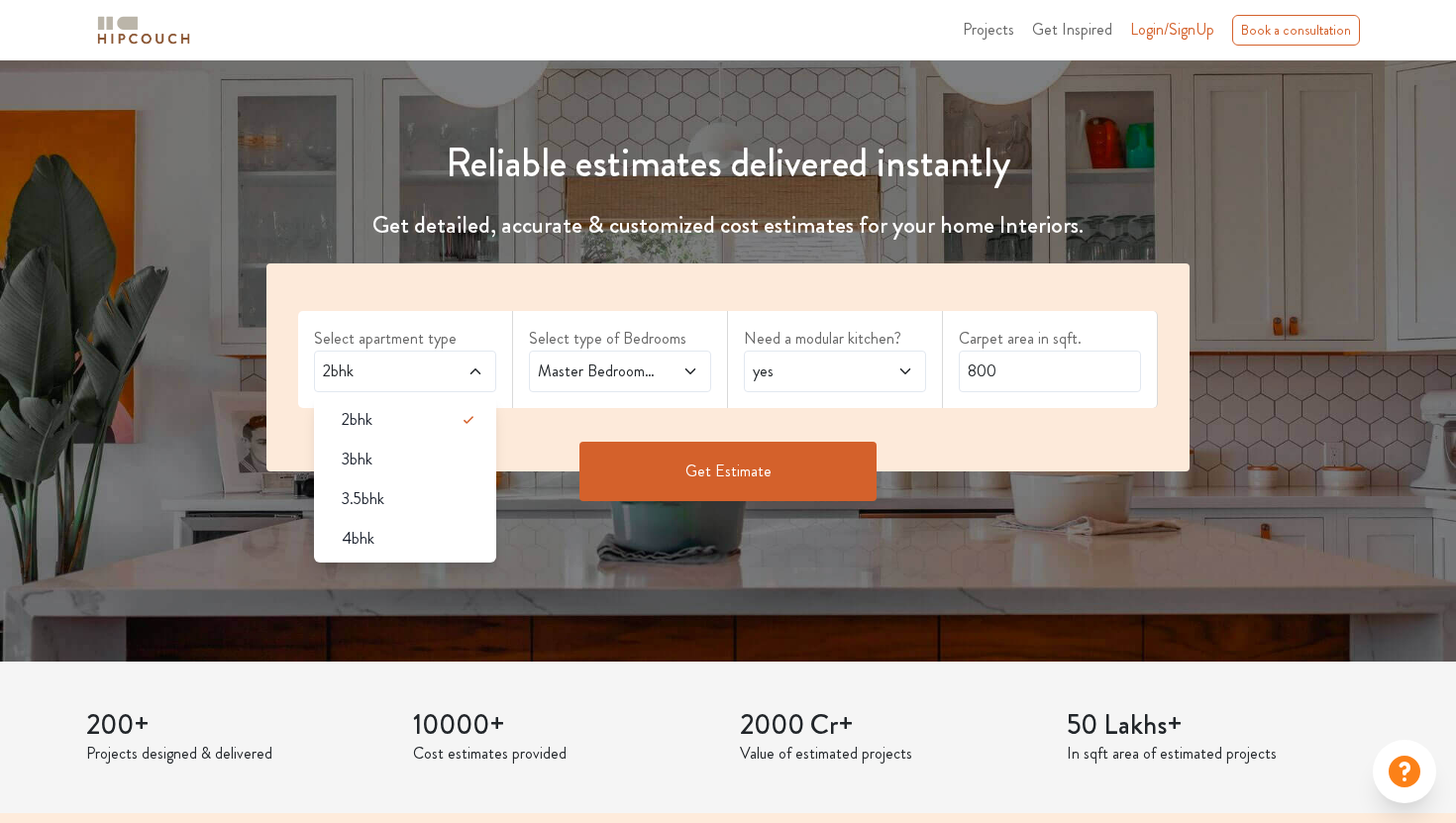 click 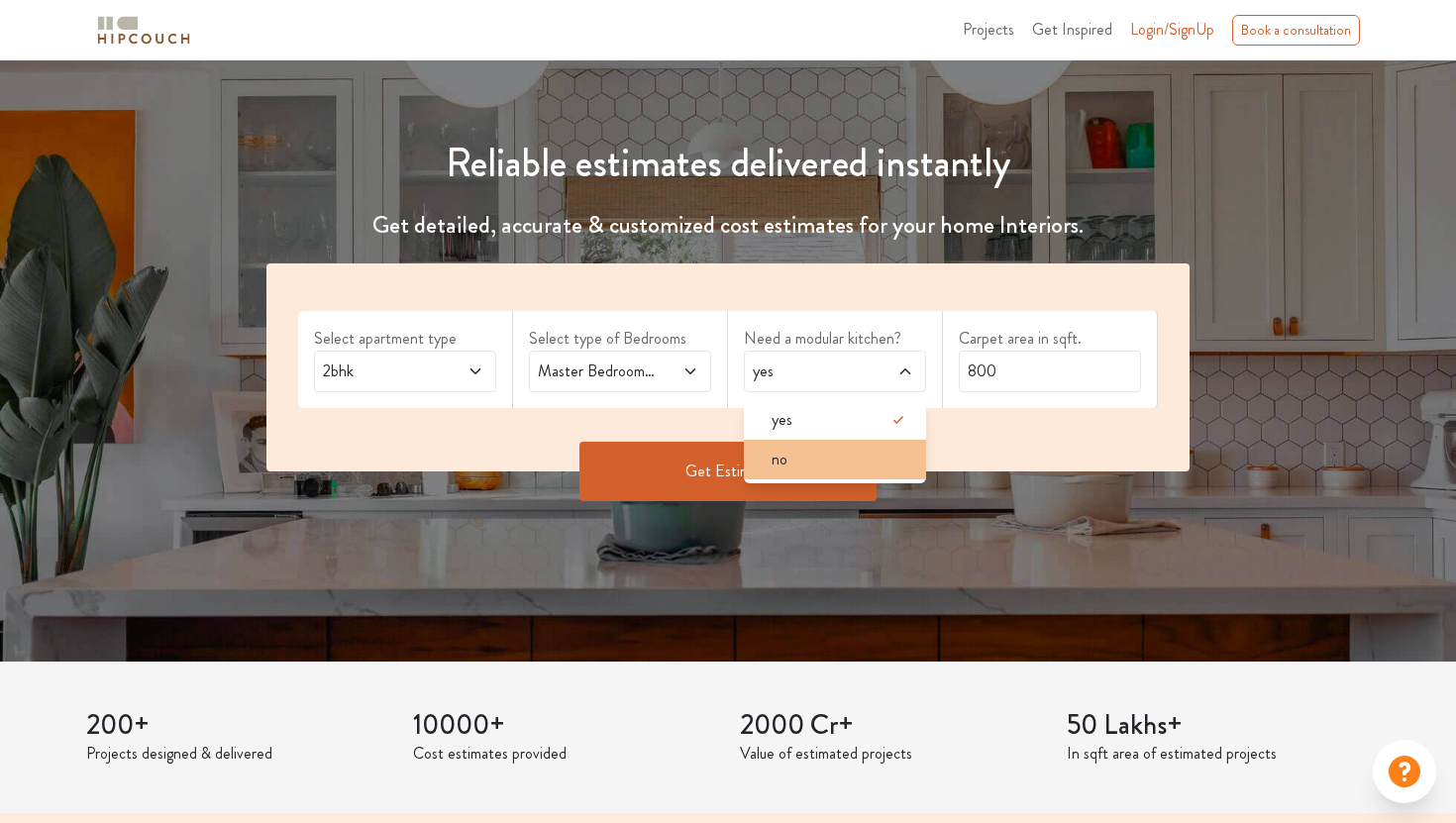click on "no" at bounding box center [841, 460] 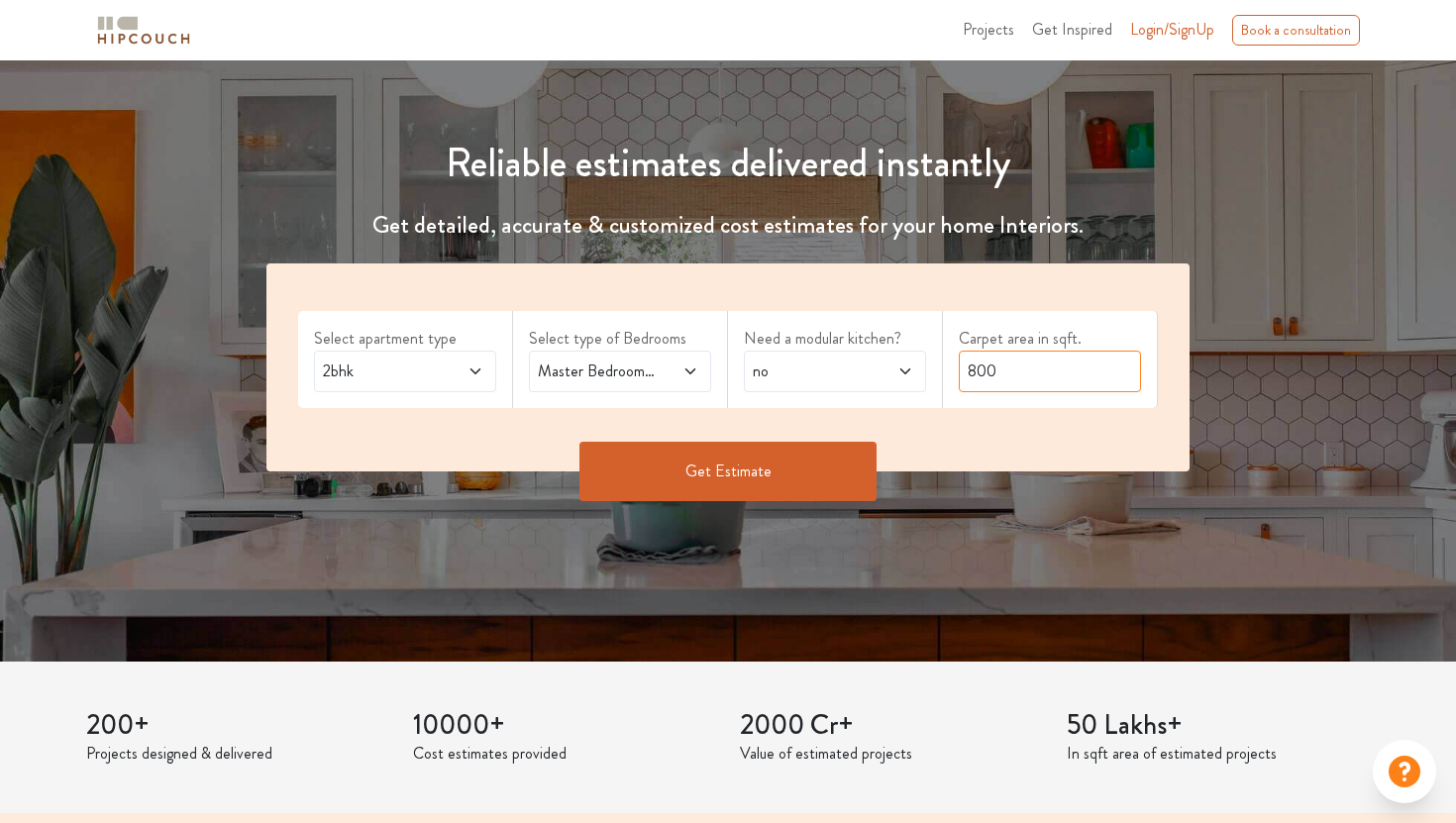 click on "800" at bounding box center (1050, 371) 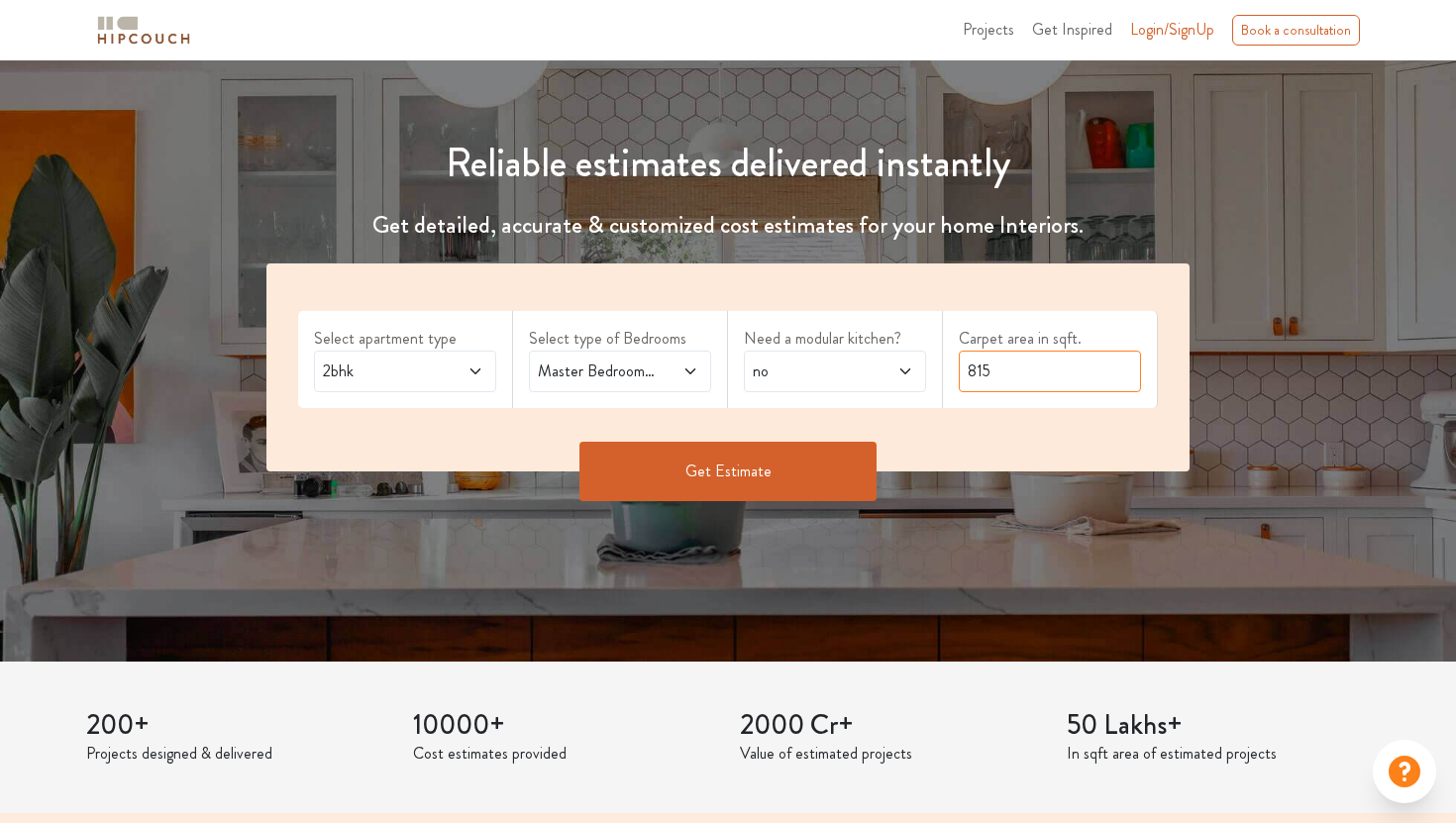type on "815" 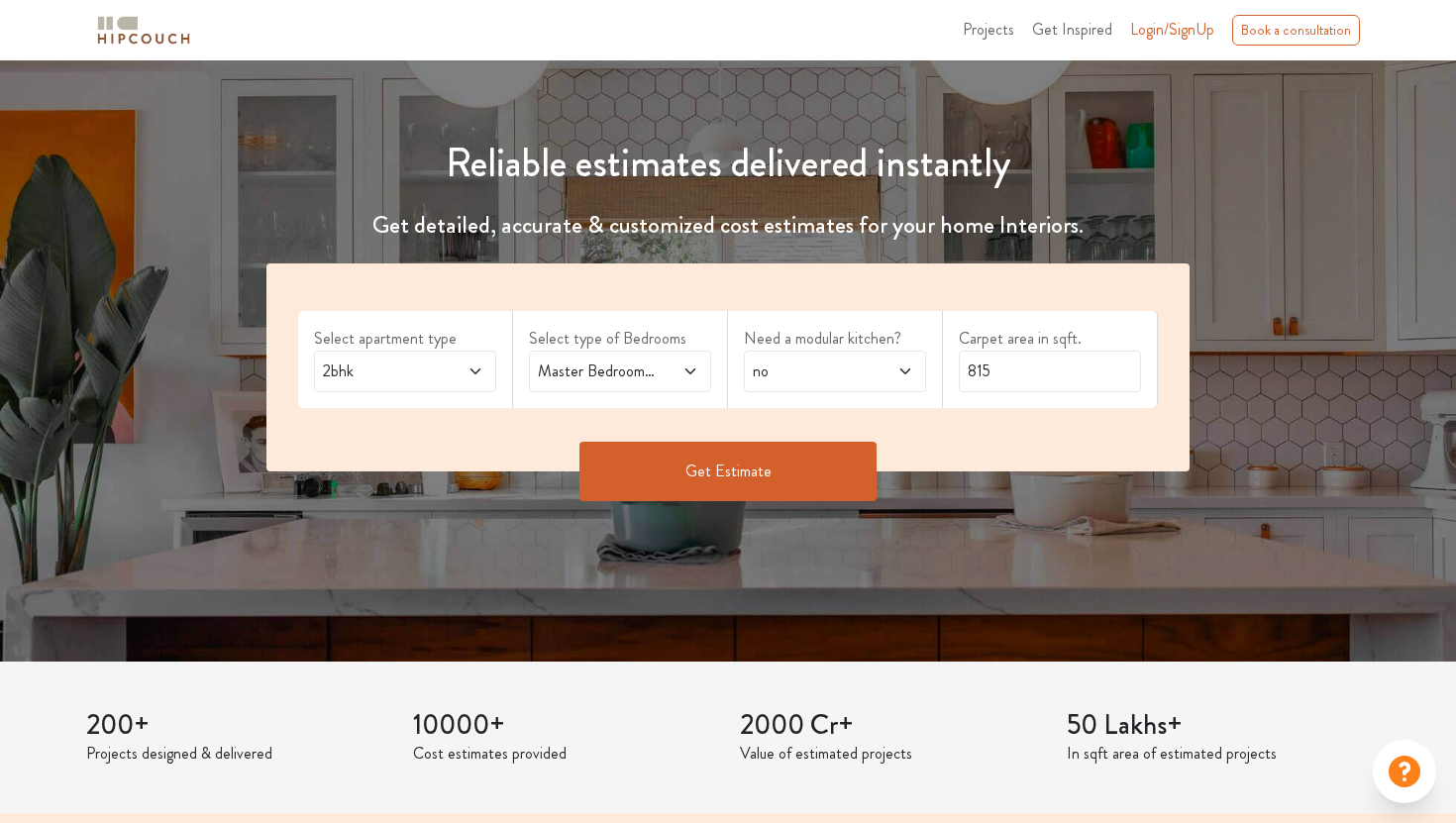 click on "Get Estimate" at bounding box center (728, 471) 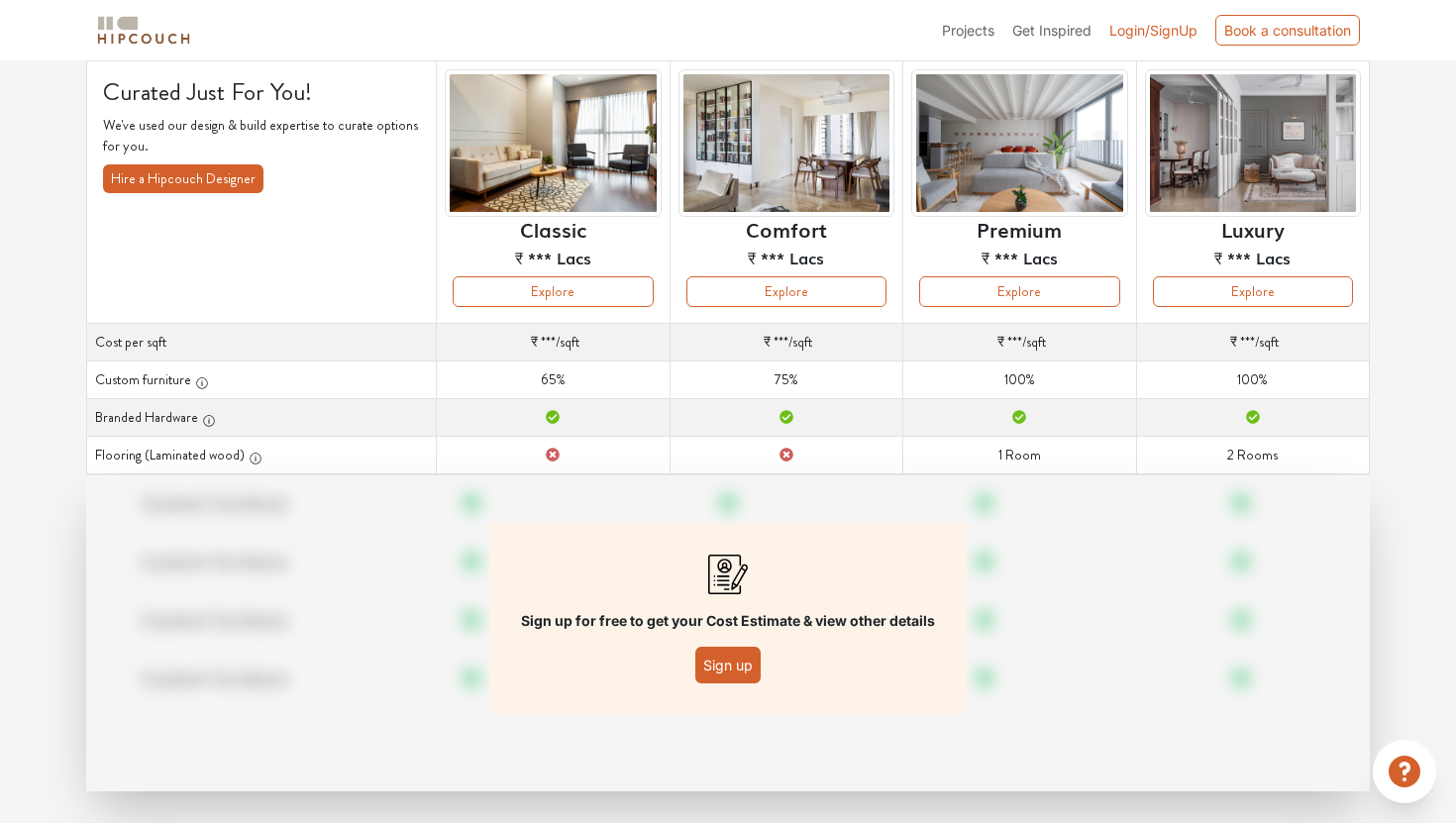scroll, scrollTop: 152, scrollLeft: 0, axis: vertical 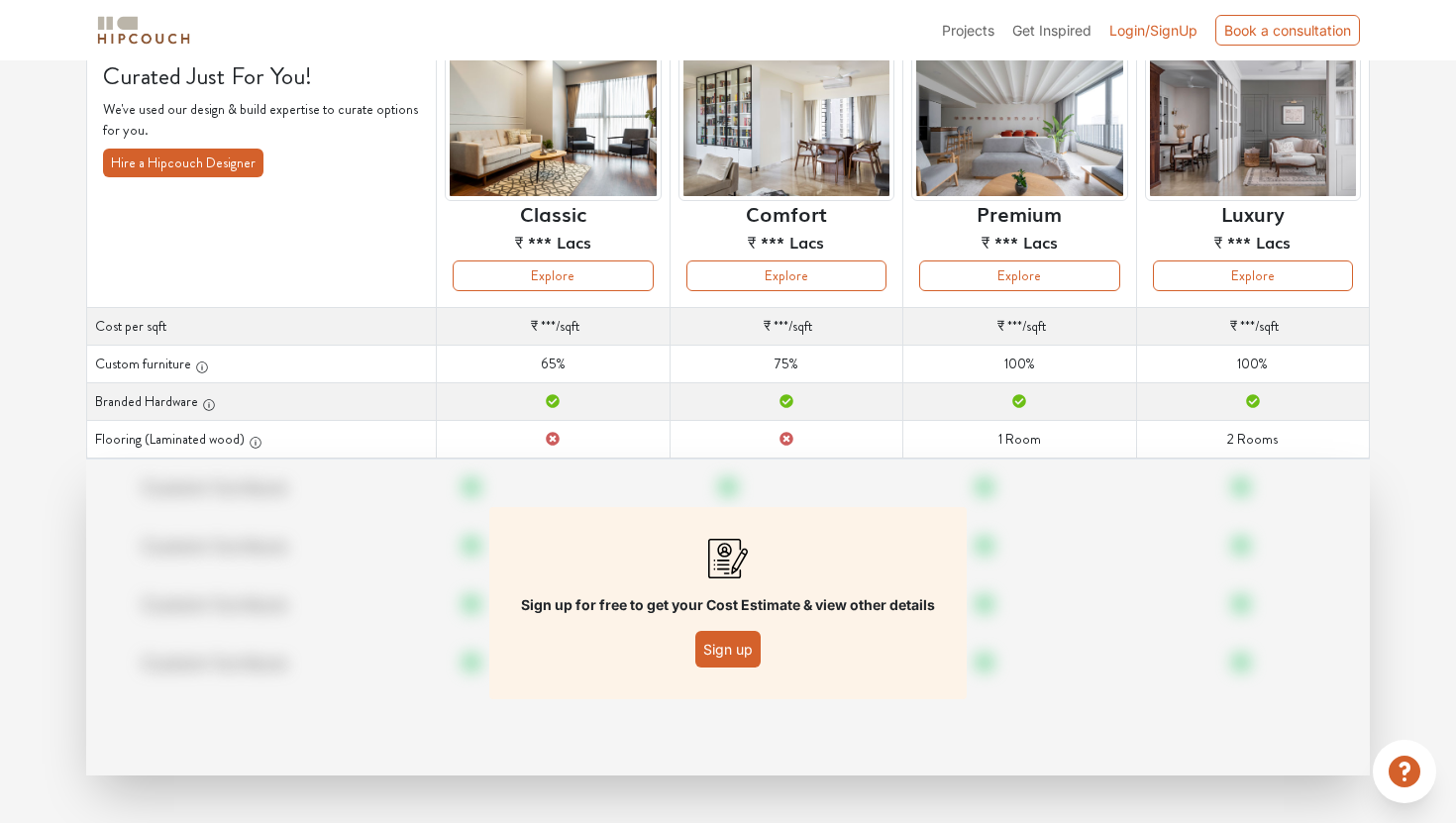 click on "Sign up" at bounding box center [728, 649] 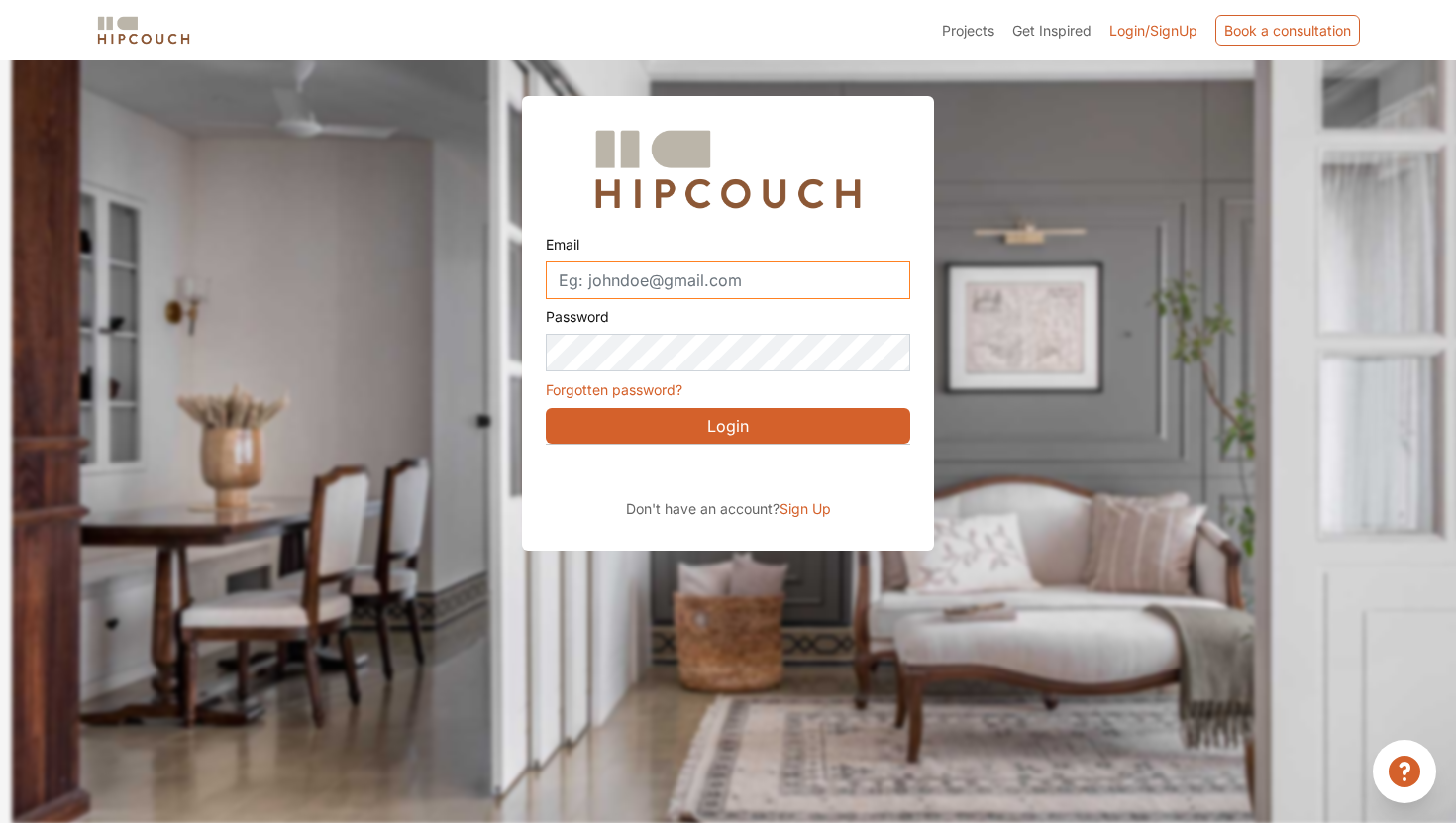 click on "Email" at bounding box center (728, 280) 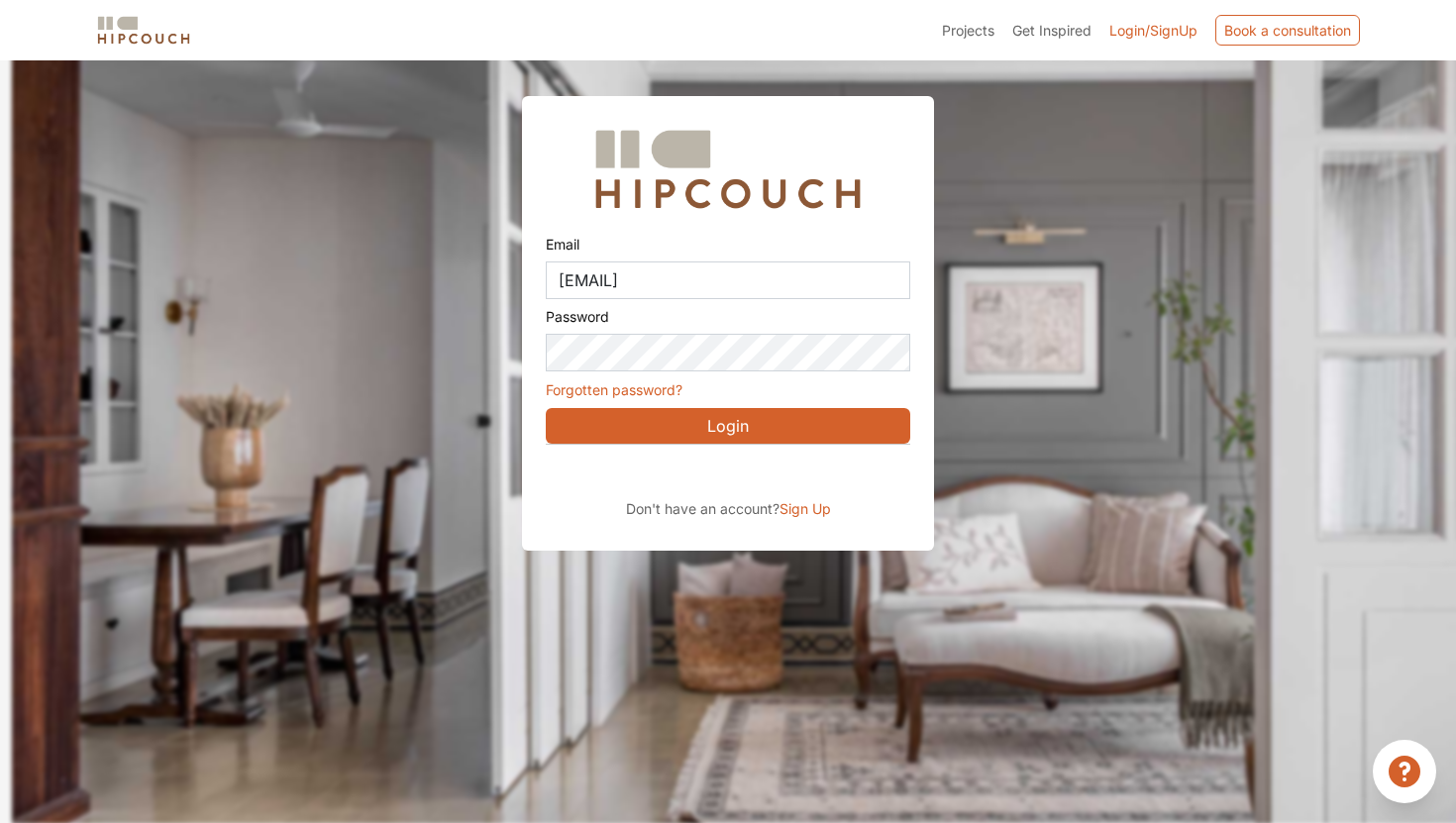 click on "Sign Up" at bounding box center [805, 508] 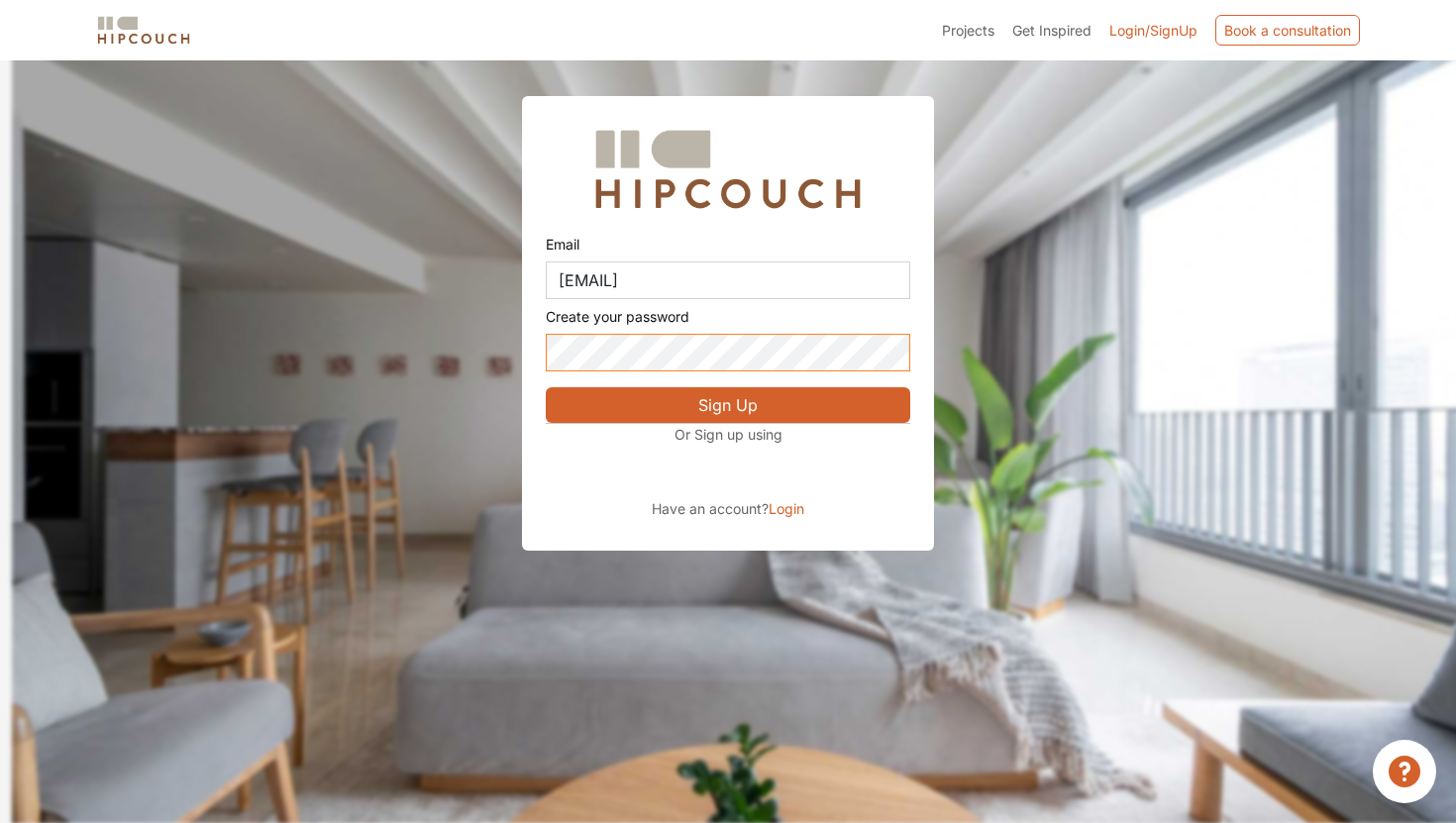 click on "Email priya.goradia@gmail.com Create your password Sign Up   Or Sign up using   Have an account? Login" at bounding box center (728, 275) 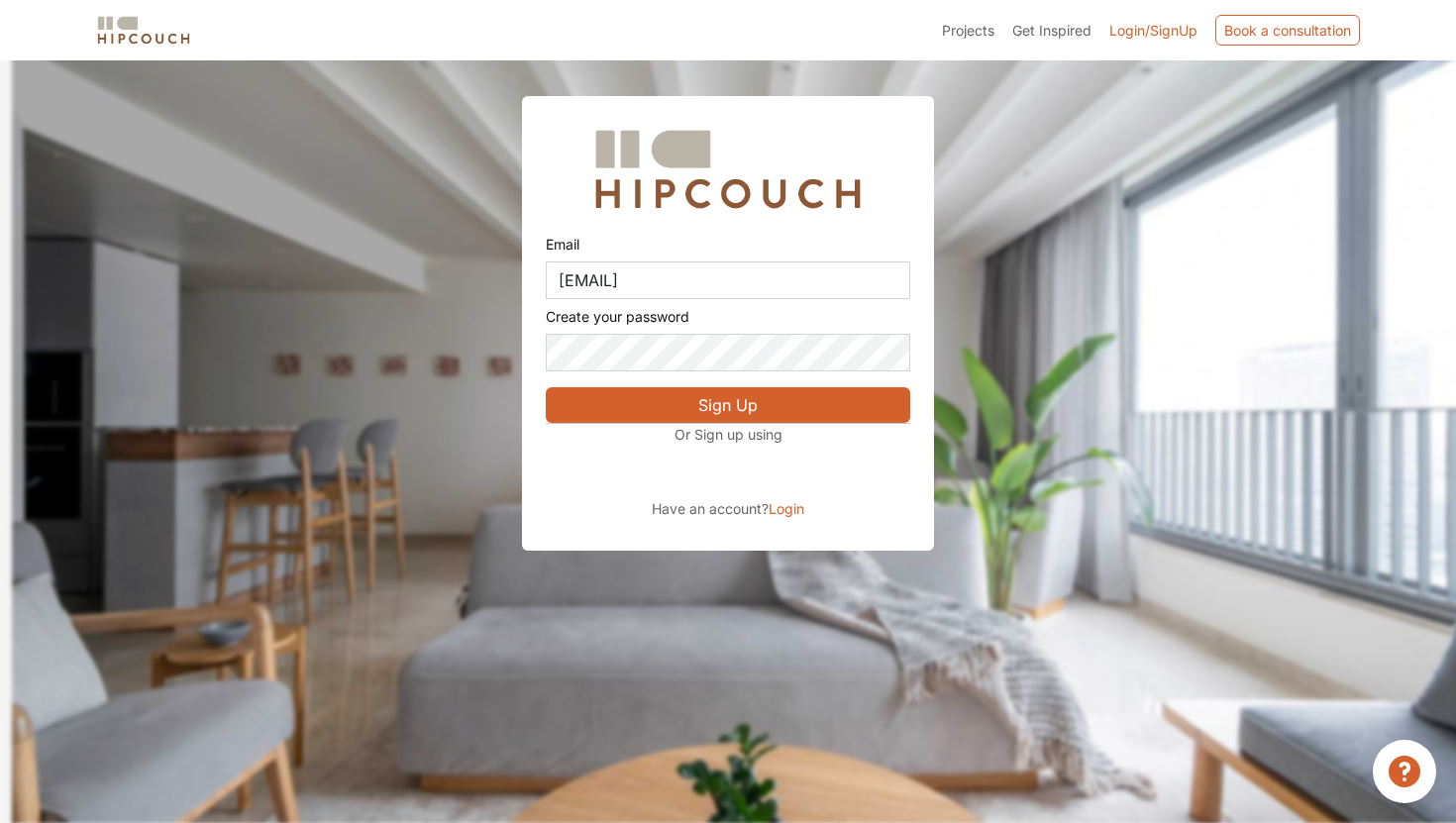 click on "Sign Up" at bounding box center (728, 405) 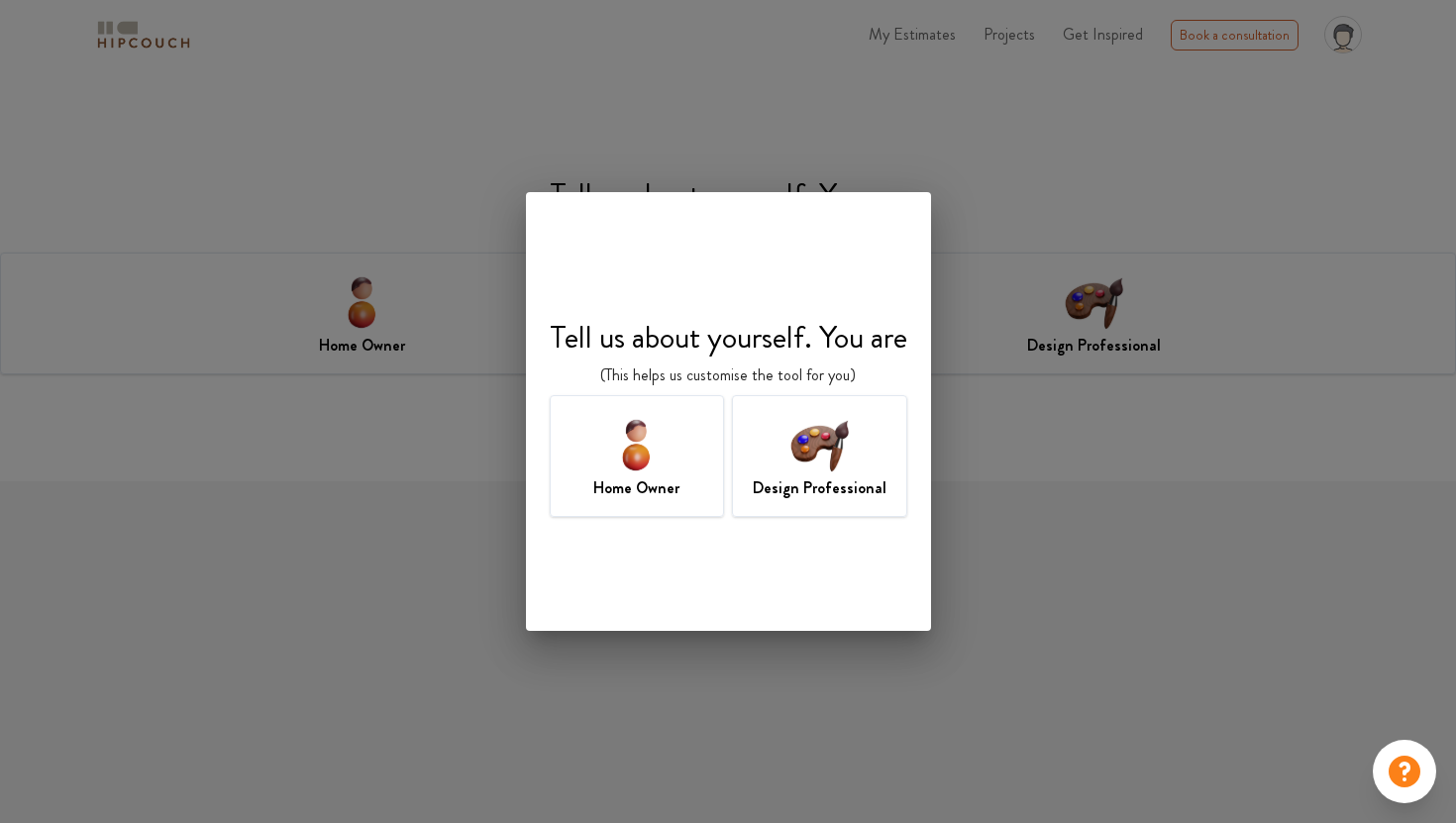 scroll, scrollTop: 0, scrollLeft: 0, axis: both 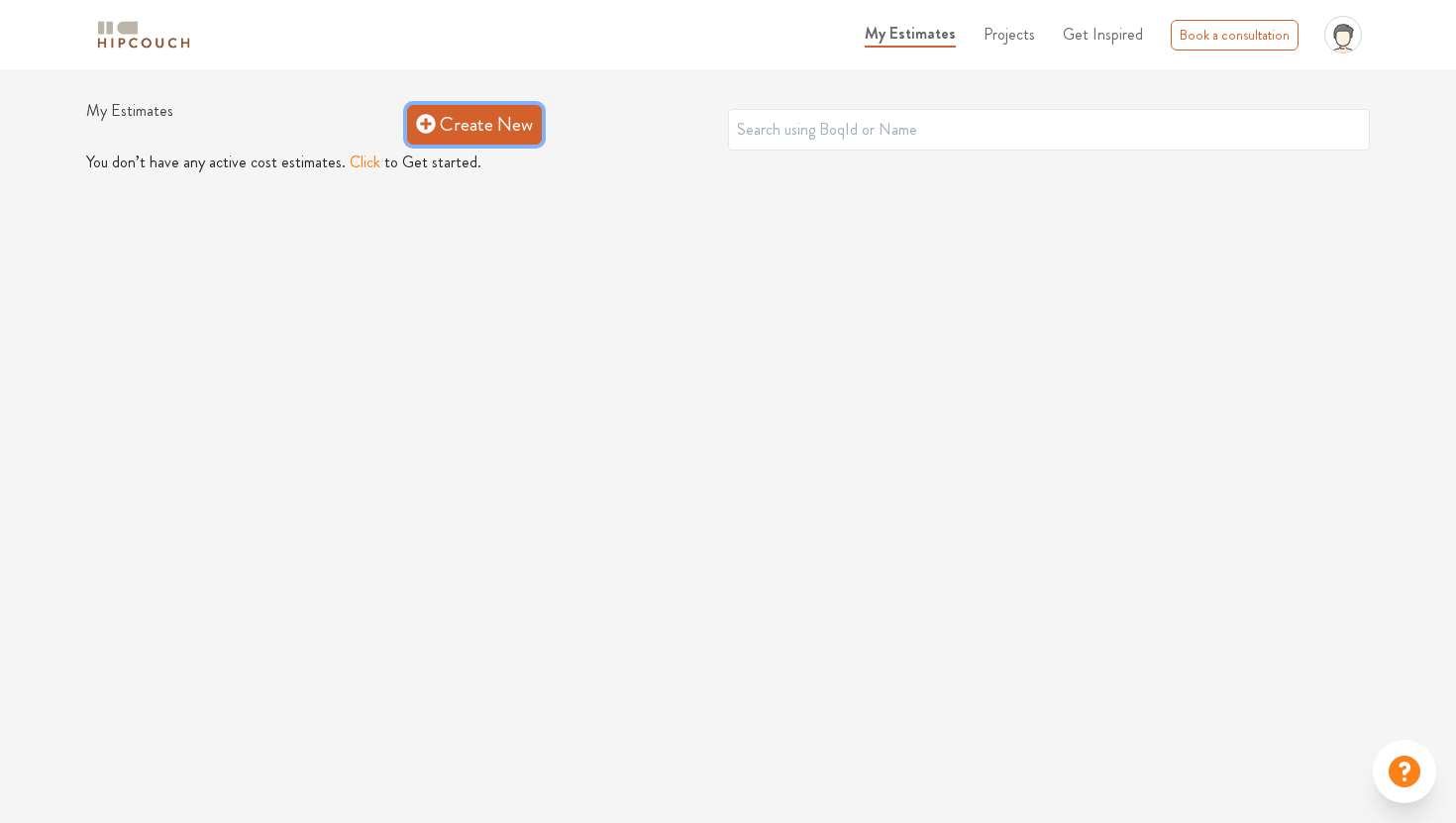 click on "Create New" at bounding box center [474, 125] 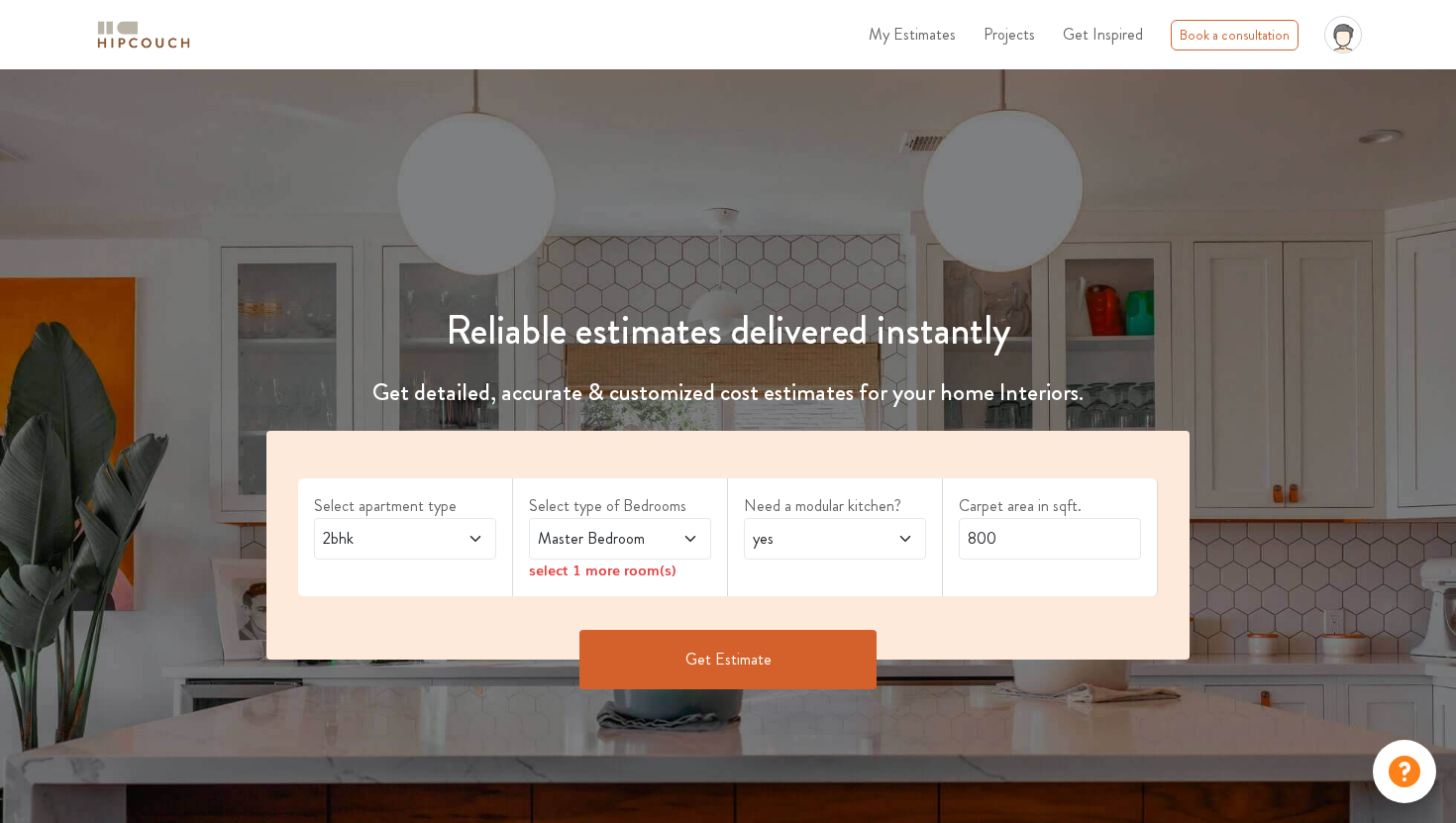 scroll, scrollTop: 0, scrollLeft: 0, axis: both 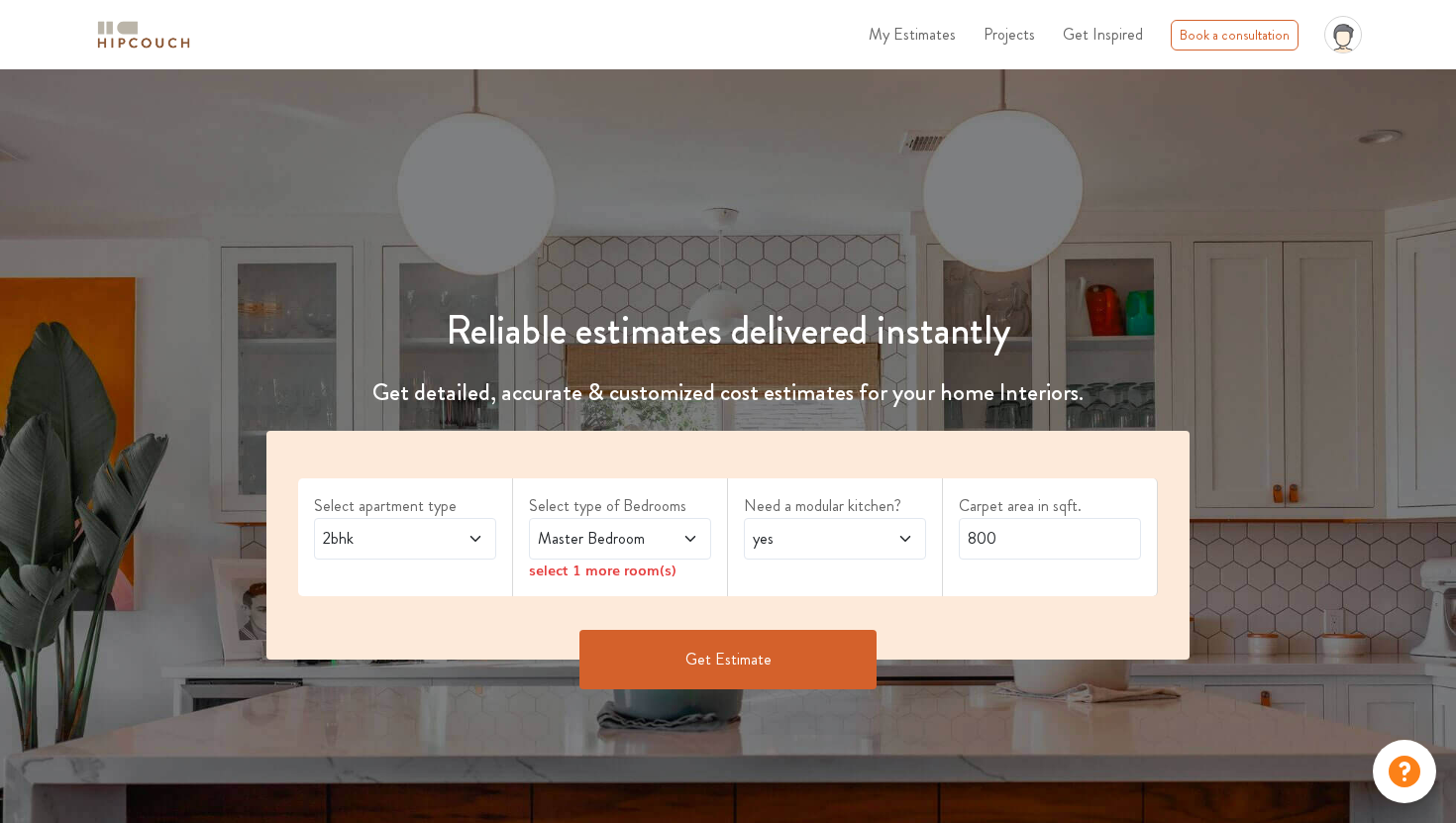 click on "Master Bedroom" at bounding box center [595, 539] 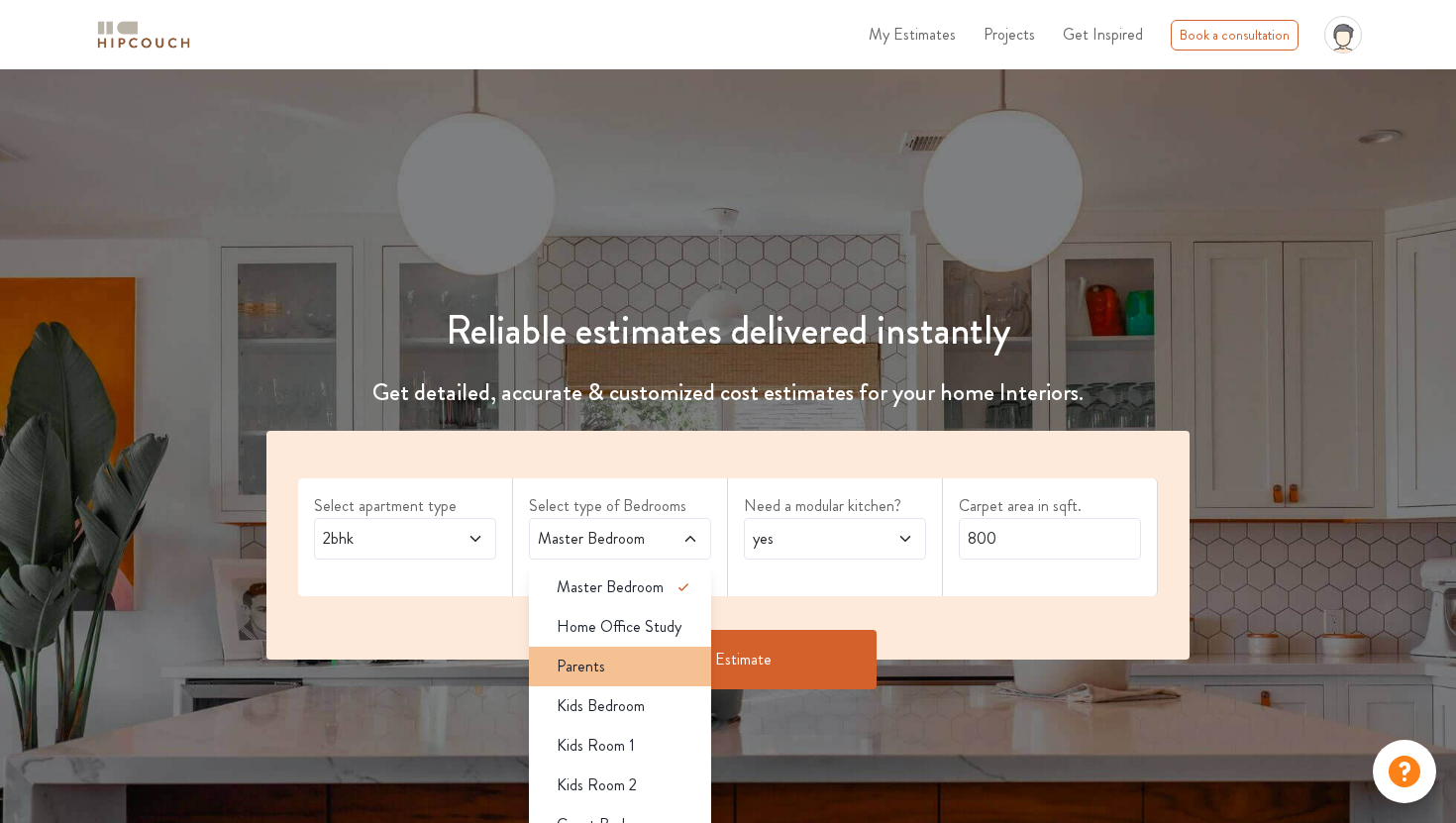 click on "Parents" at bounding box center [626, 667] 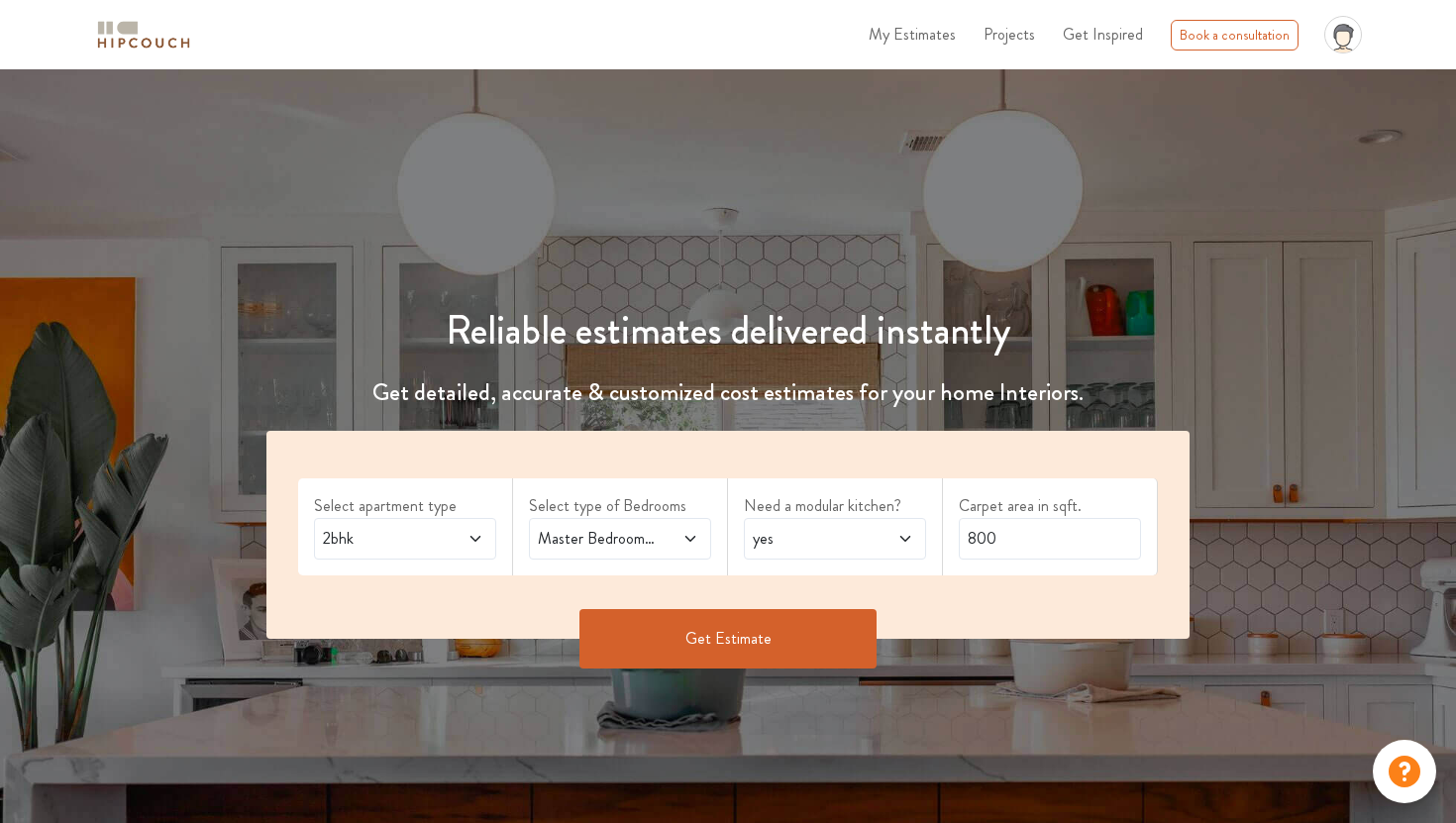 click on "yes" at bounding box center (810, 539) 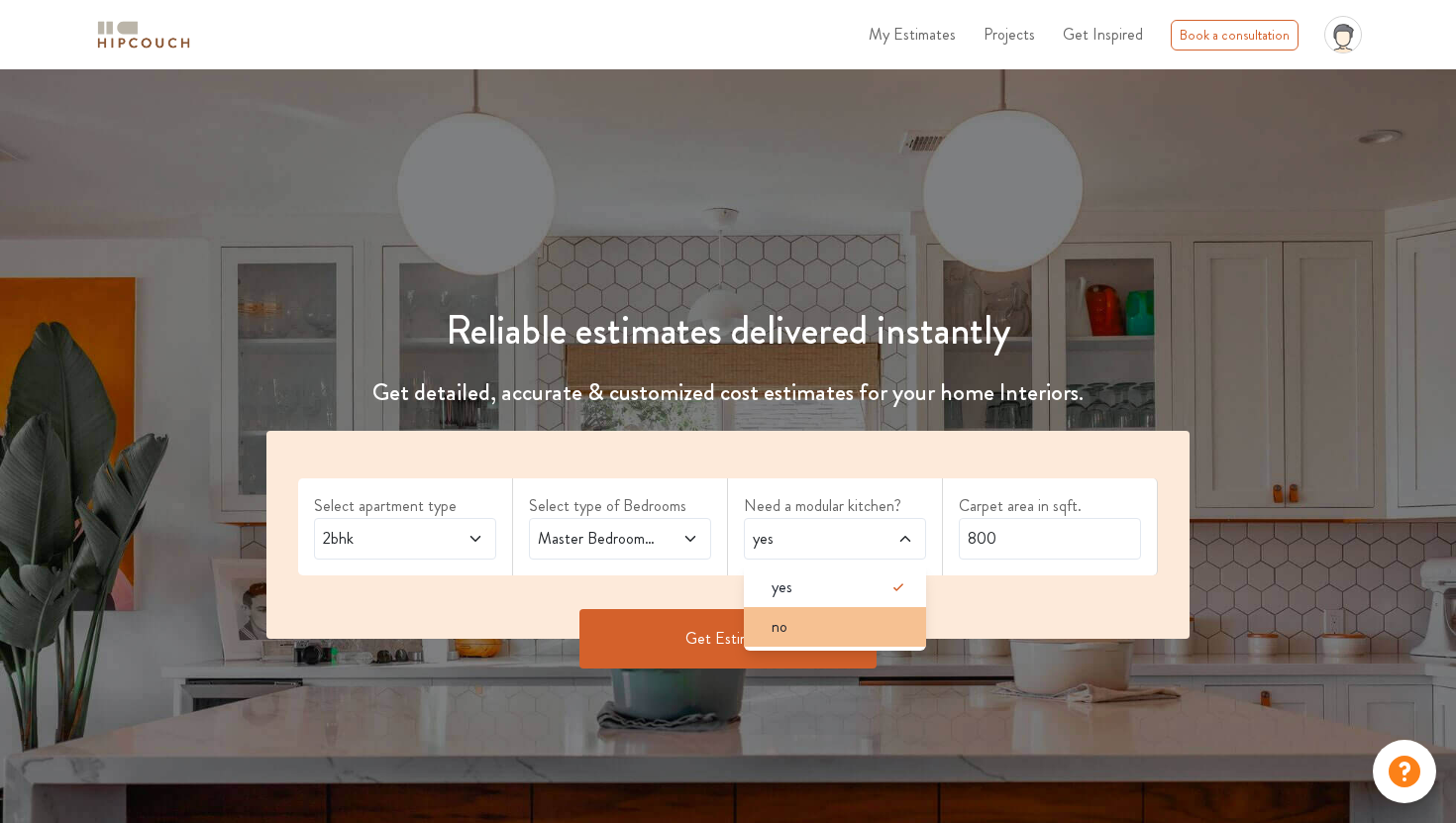 click on "no" at bounding box center [841, 627] 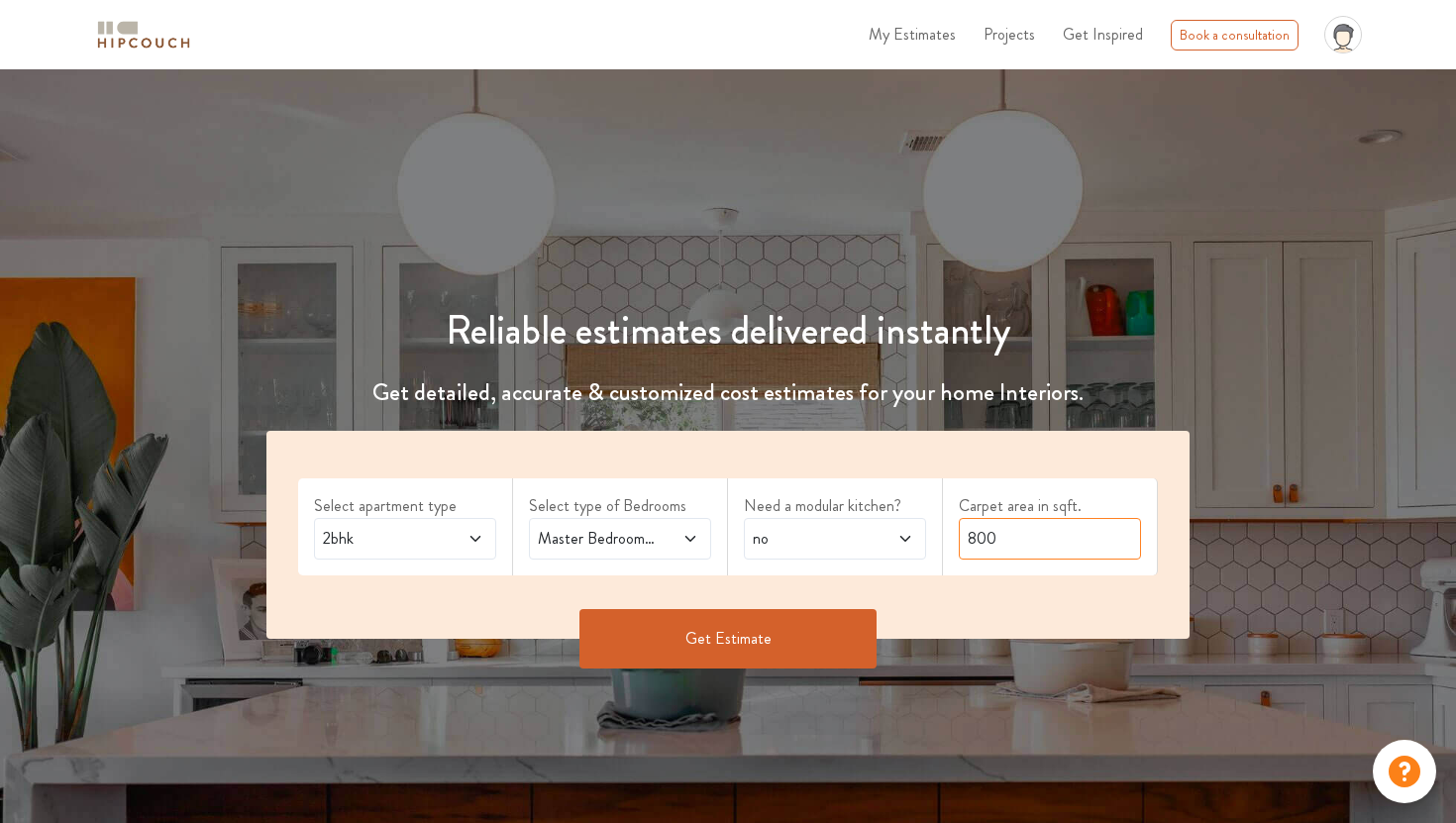 click on "800" at bounding box center (1050, 539) 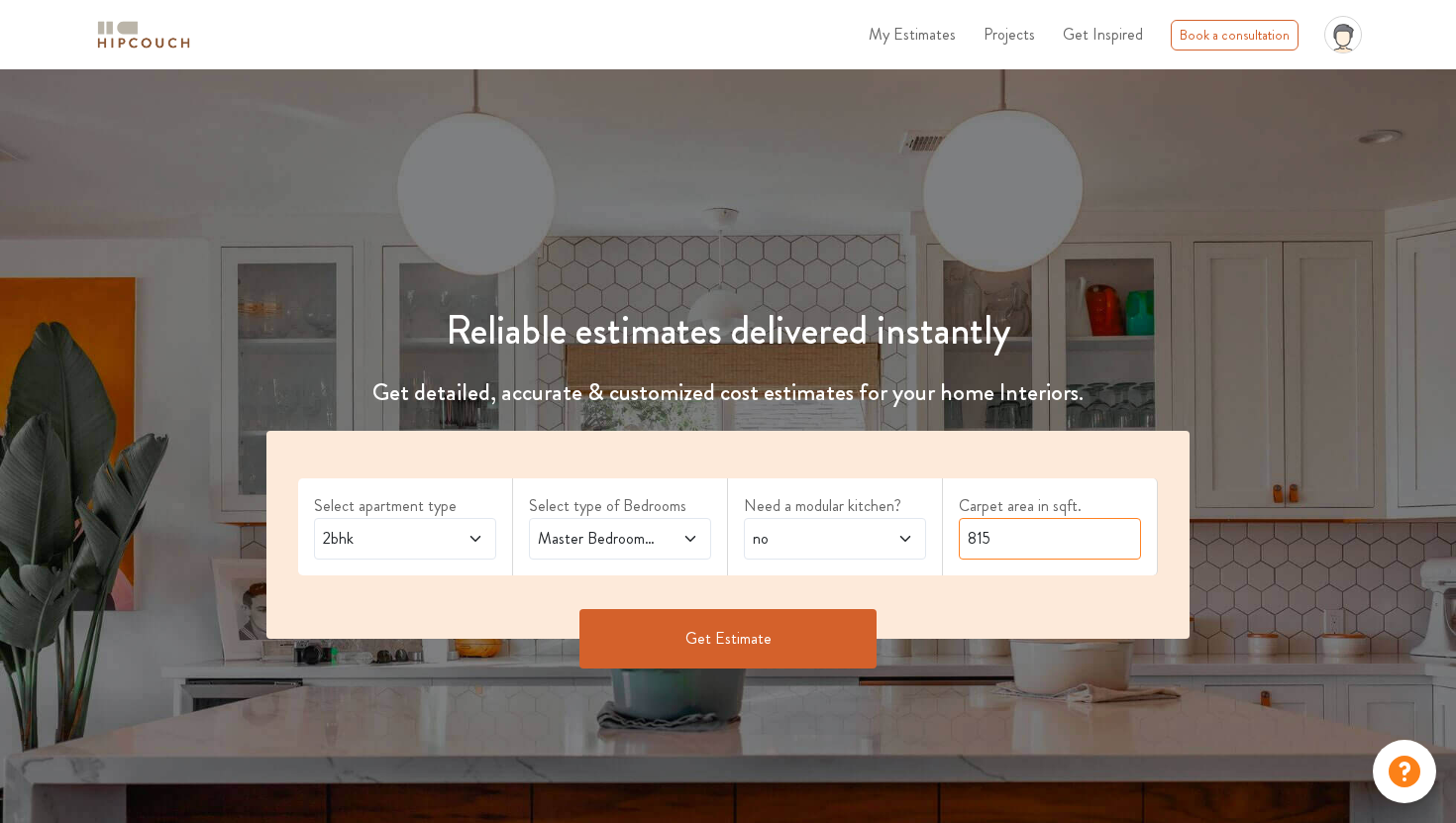 type on "815" 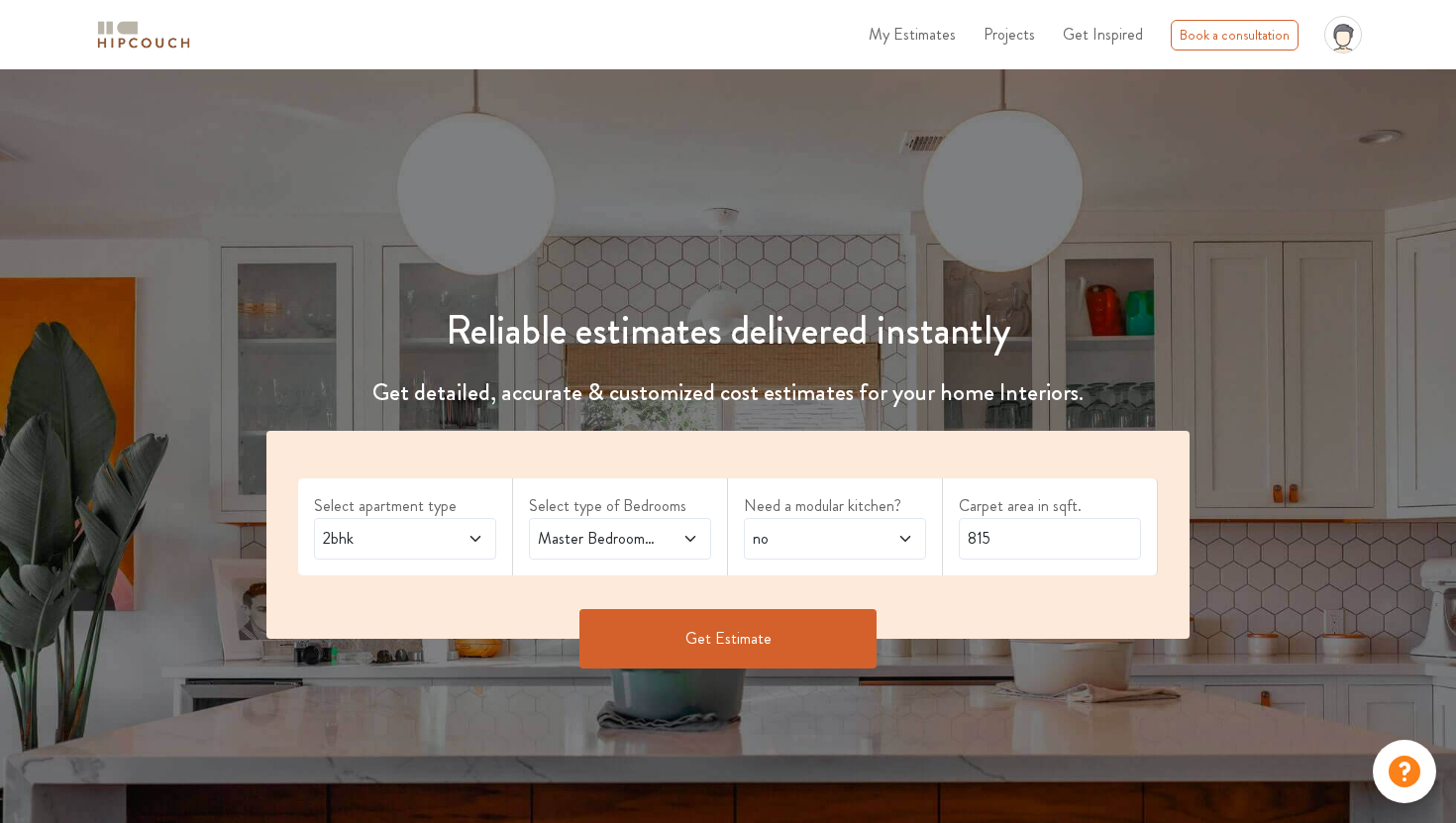 click on "Get Estimate" at bounding box center (728, 639) 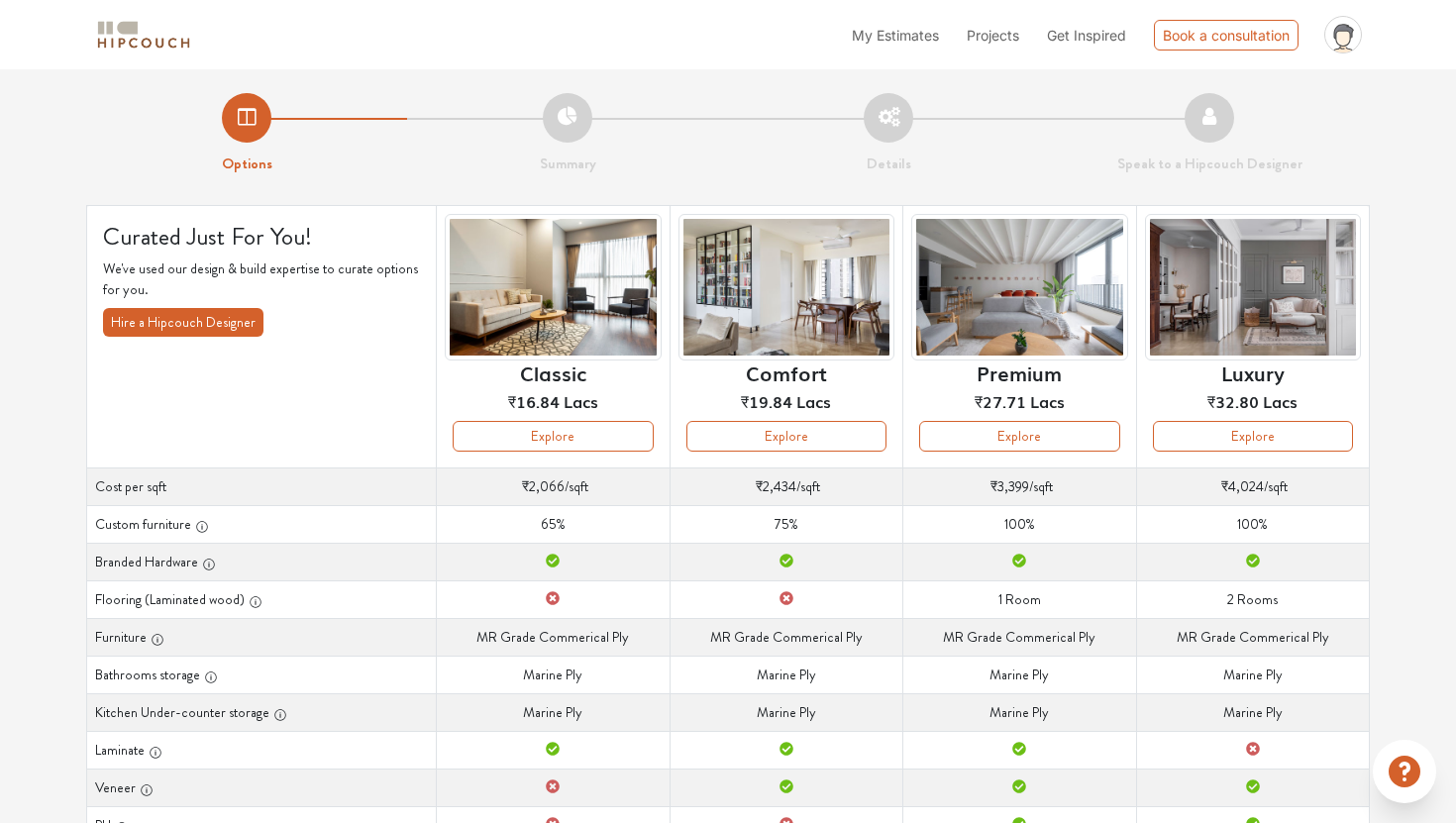 scroll, scrollTop: 0, scrollLeft: 0, axis: both 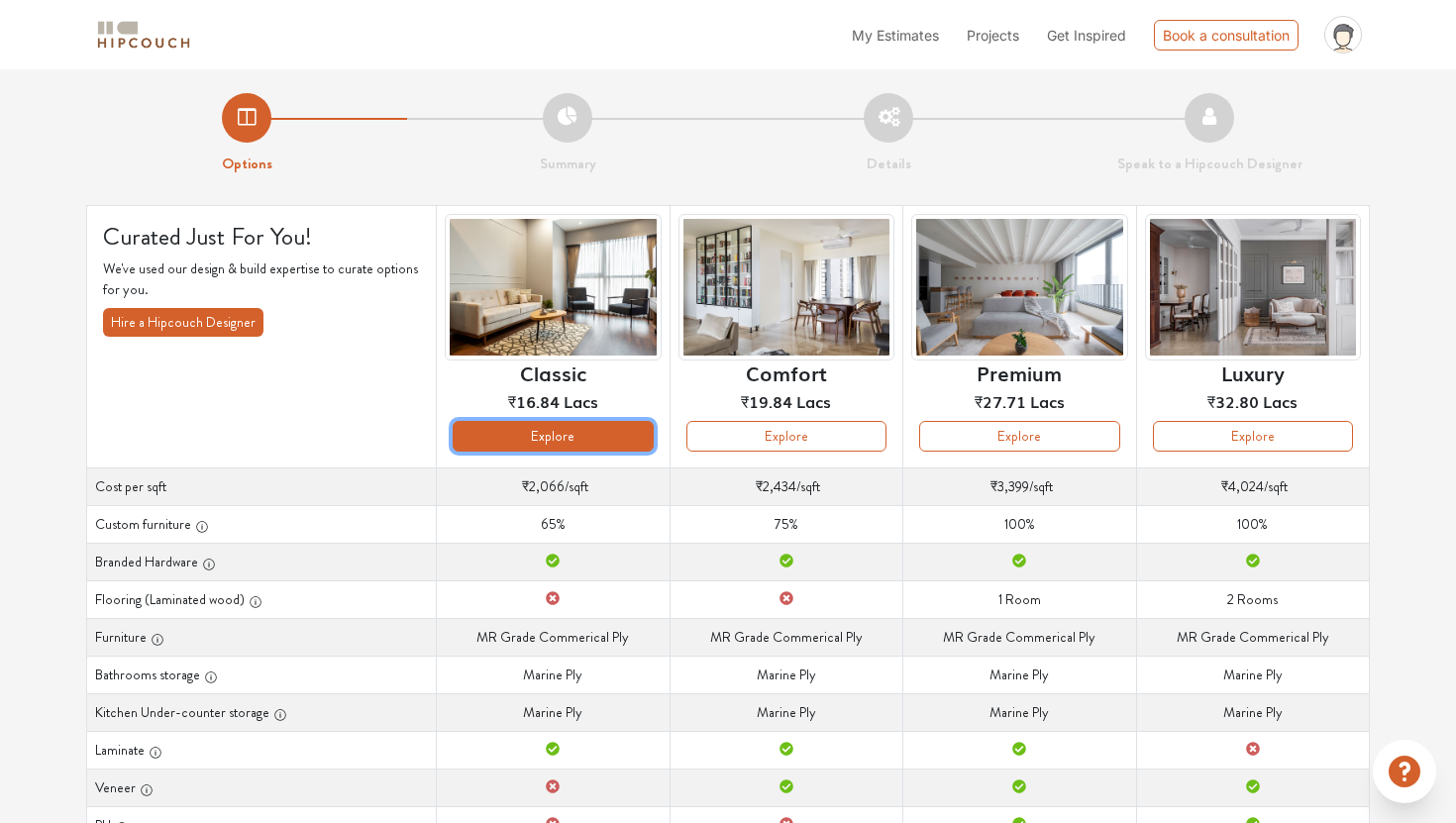 click on "Explore" at bounding box center (553, 436) 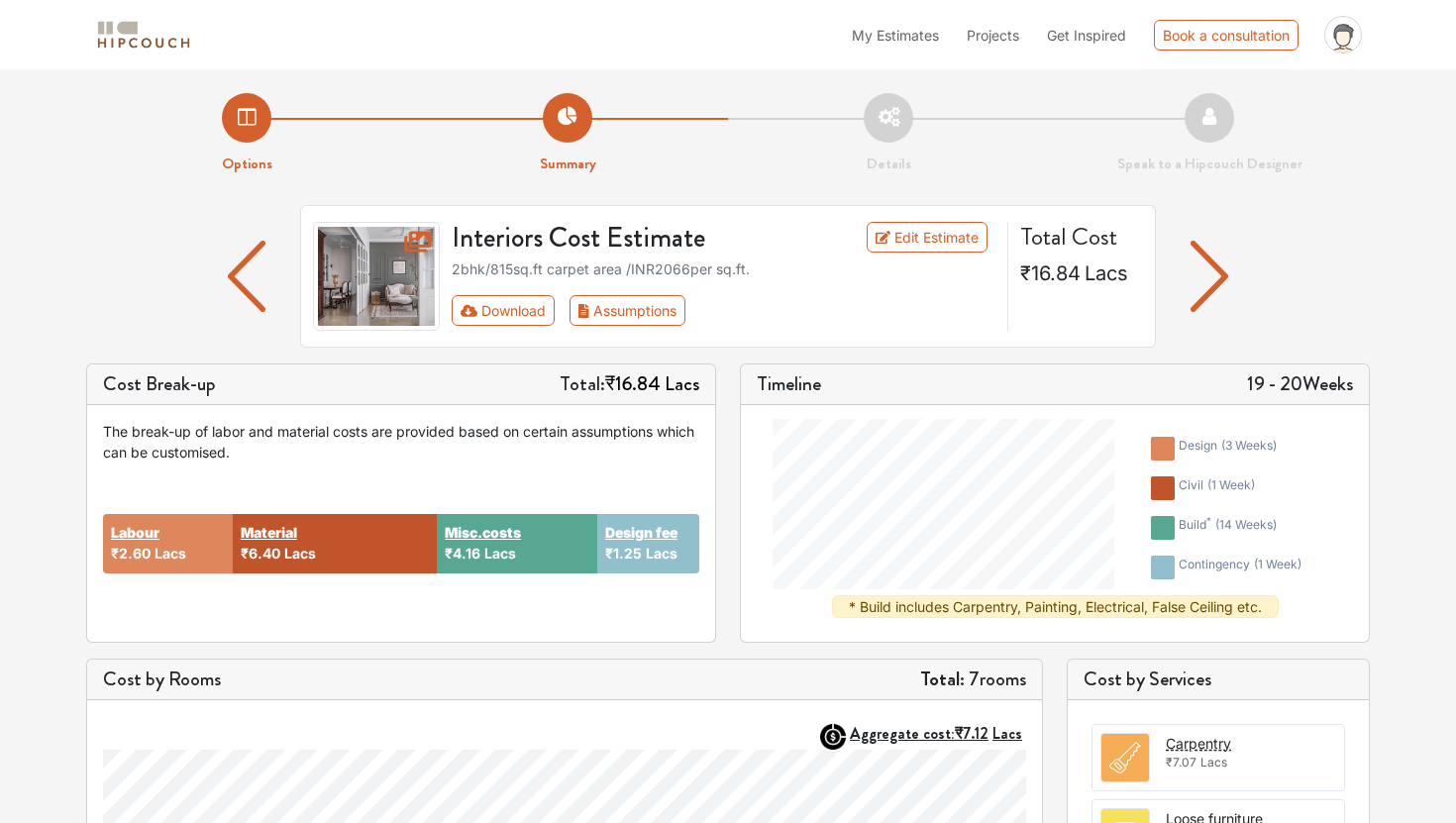 click at bounding box center (1209, 276) 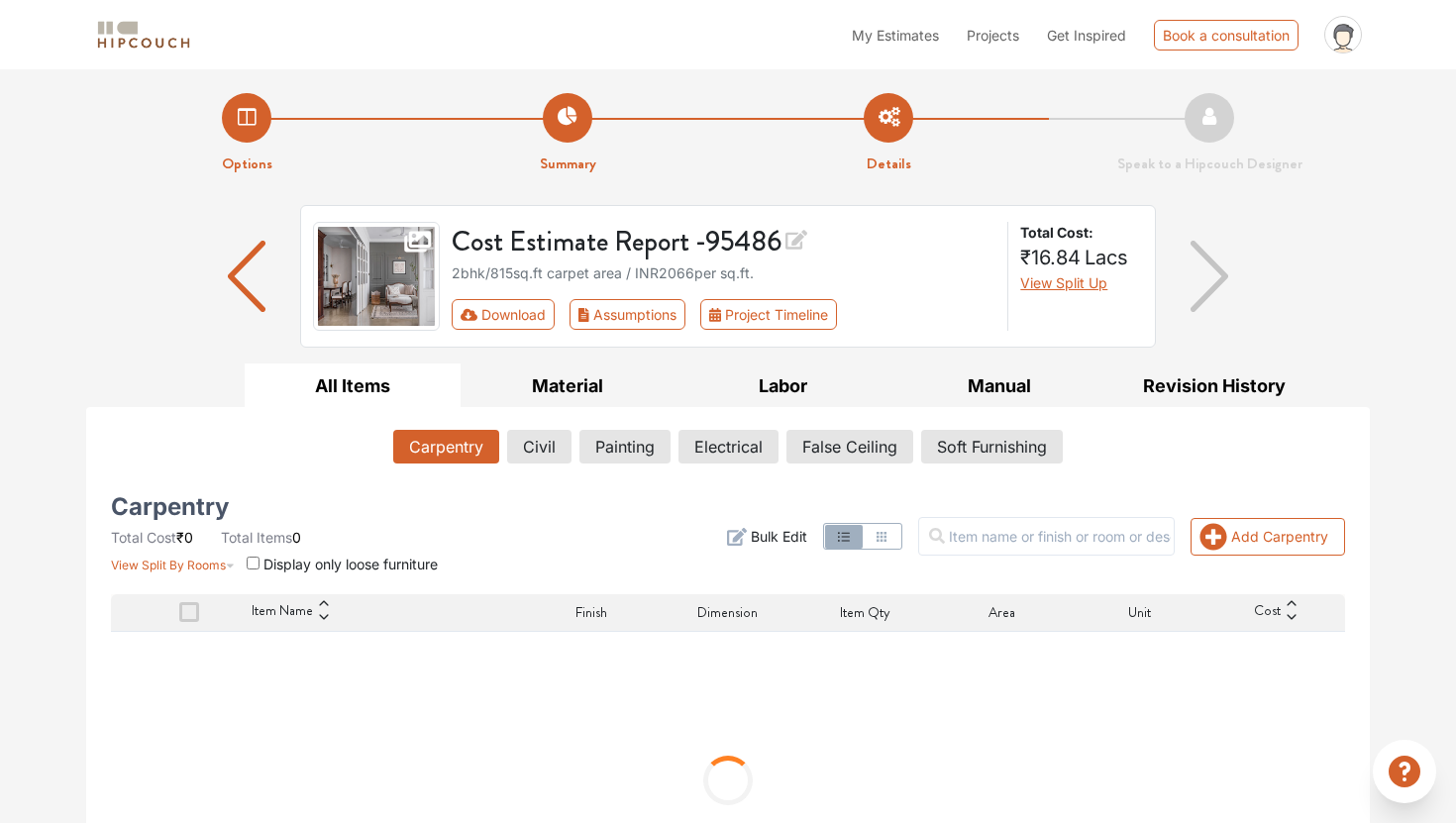 click at bounding box center [1209, 276] 